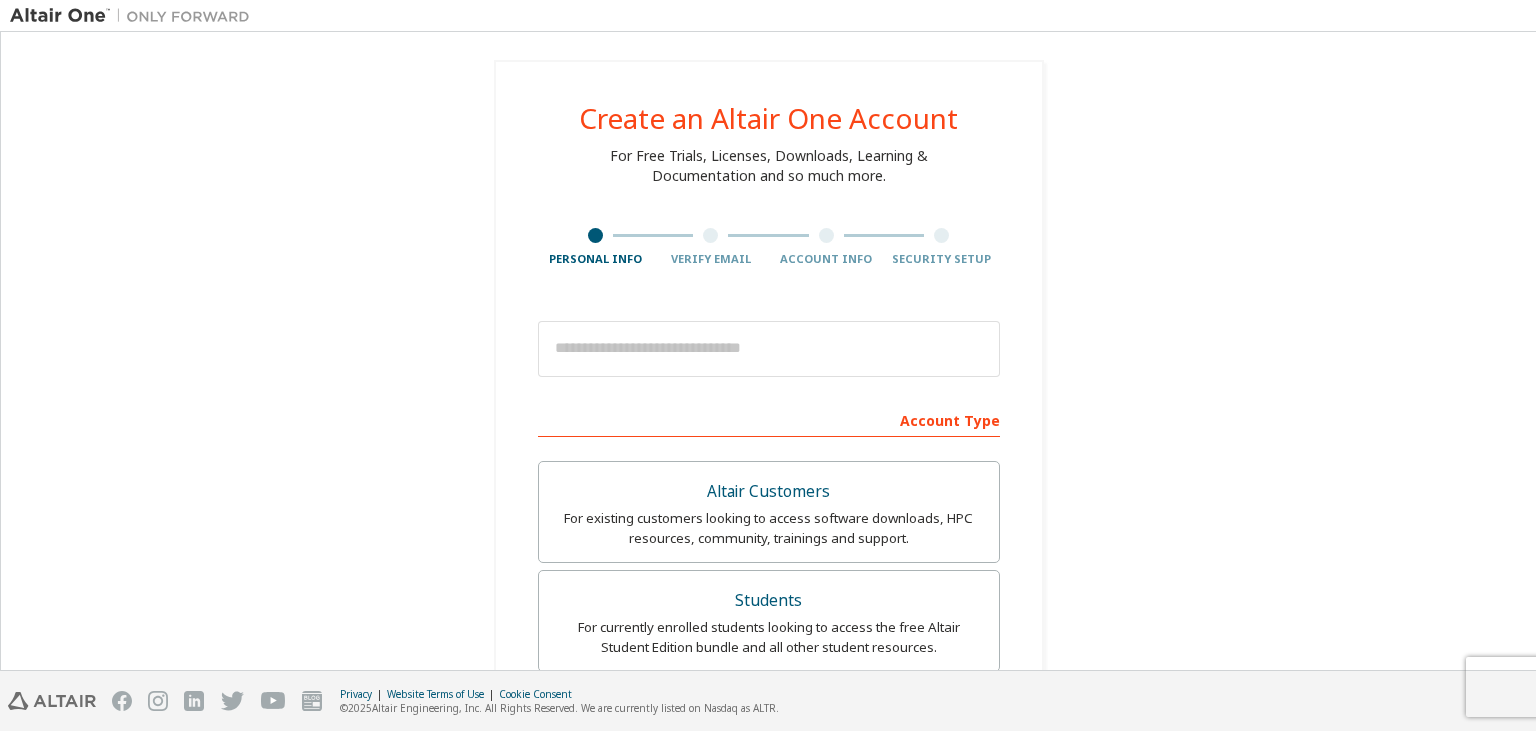 scroll, scrollTop: 0, scrollLeft: 0, axis: both 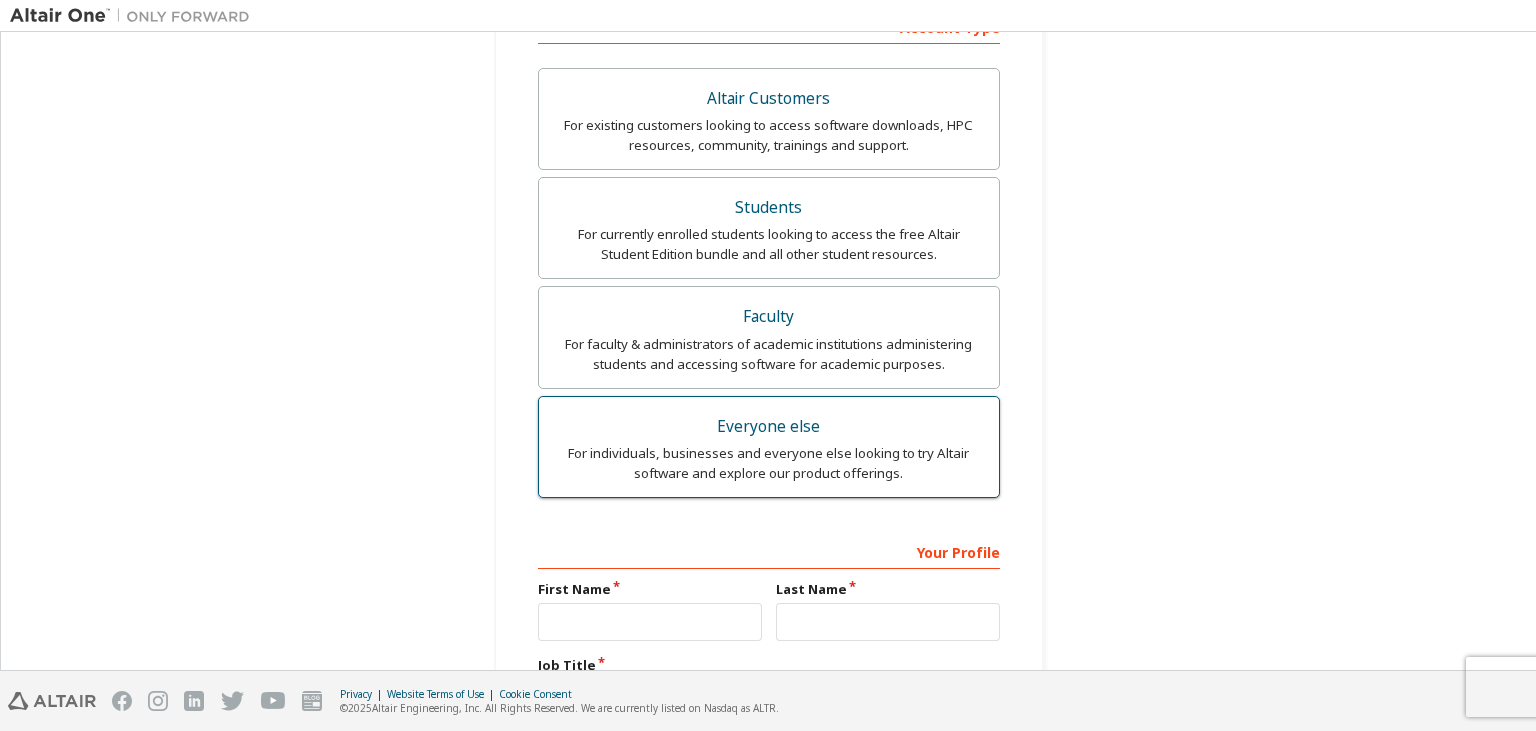 click on "For individuals, businesses and everyone else looking to try Altair software and explore our product offerings." at bounding box center (769, 463) 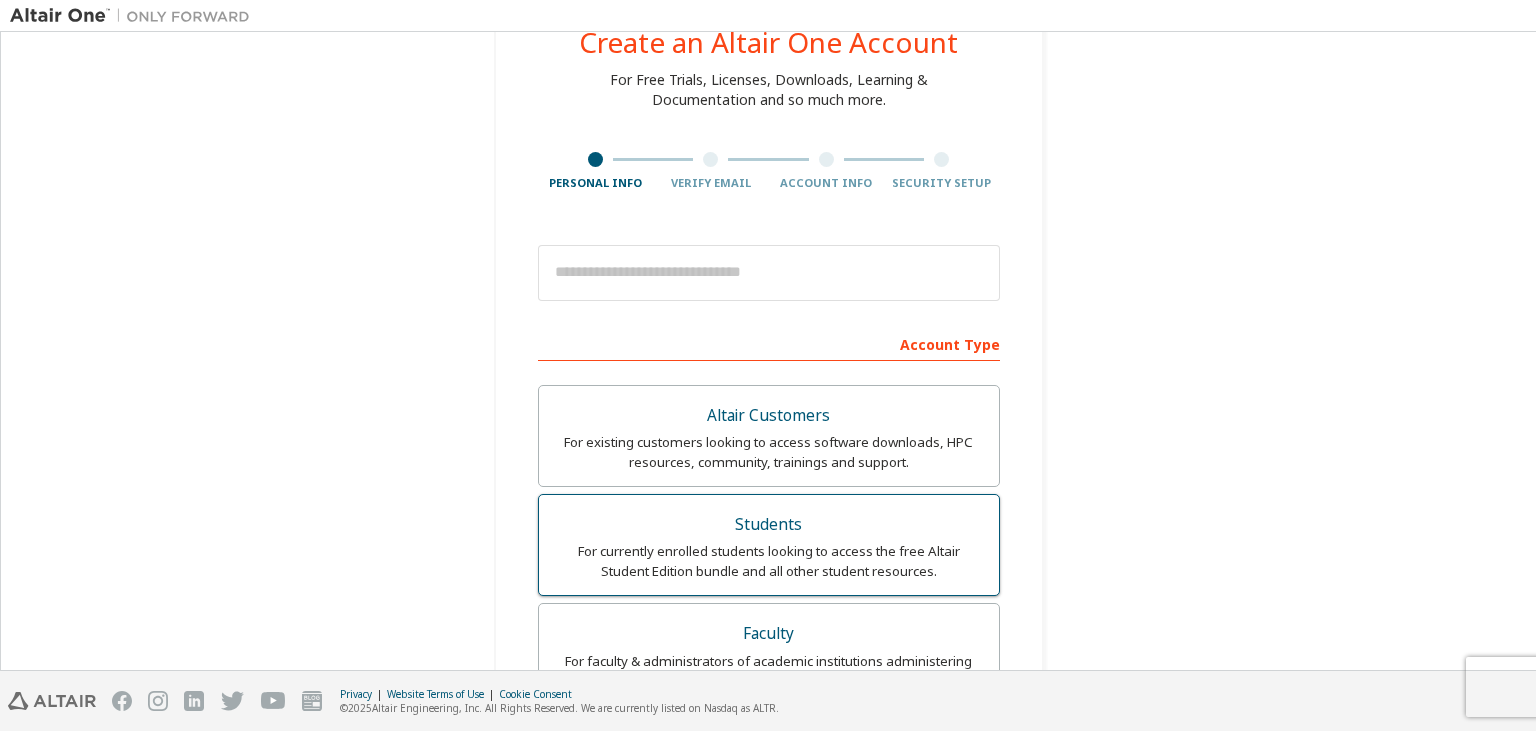 scroll, scrollTop: 35, scrollLeft: 0, axis: vertical 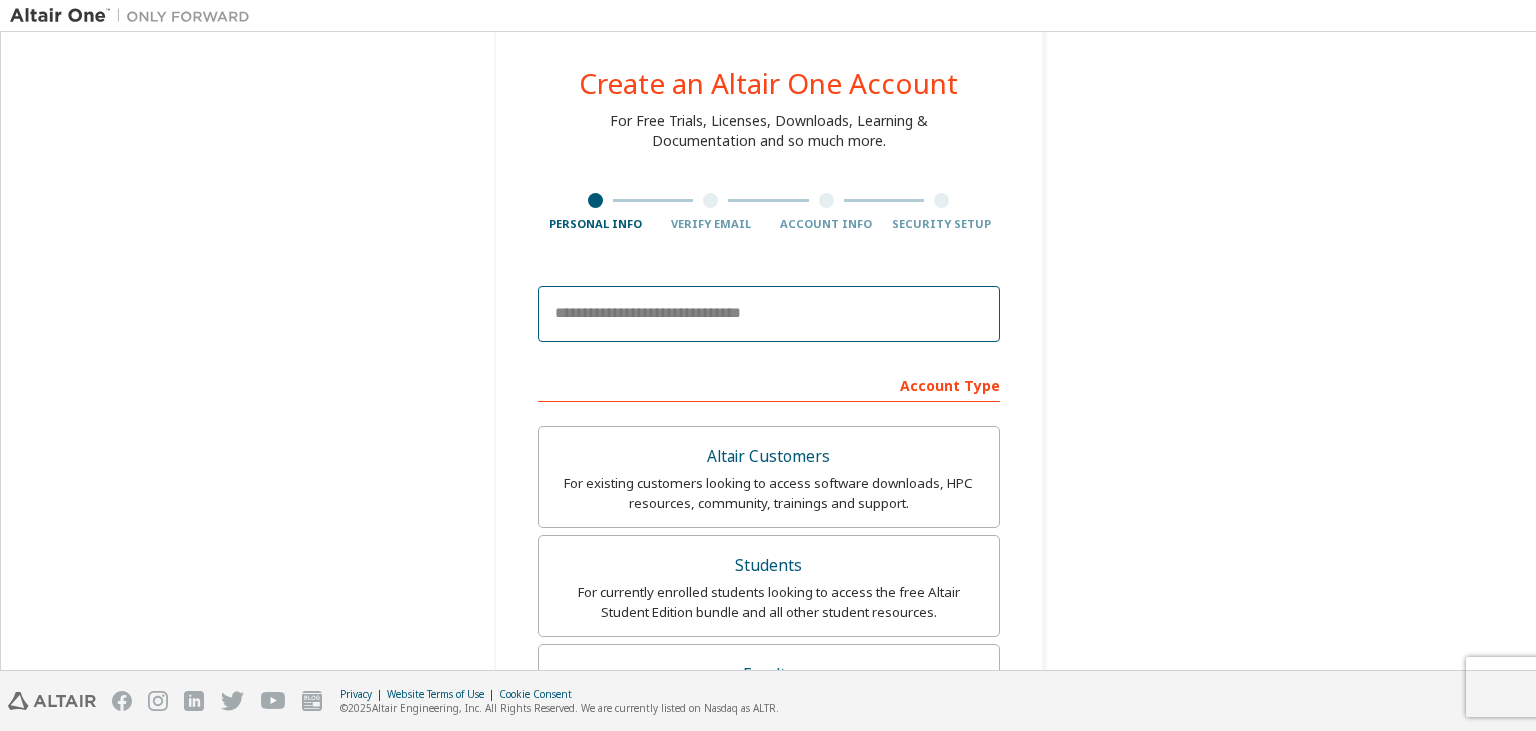 click at bounding box center [769, 314] 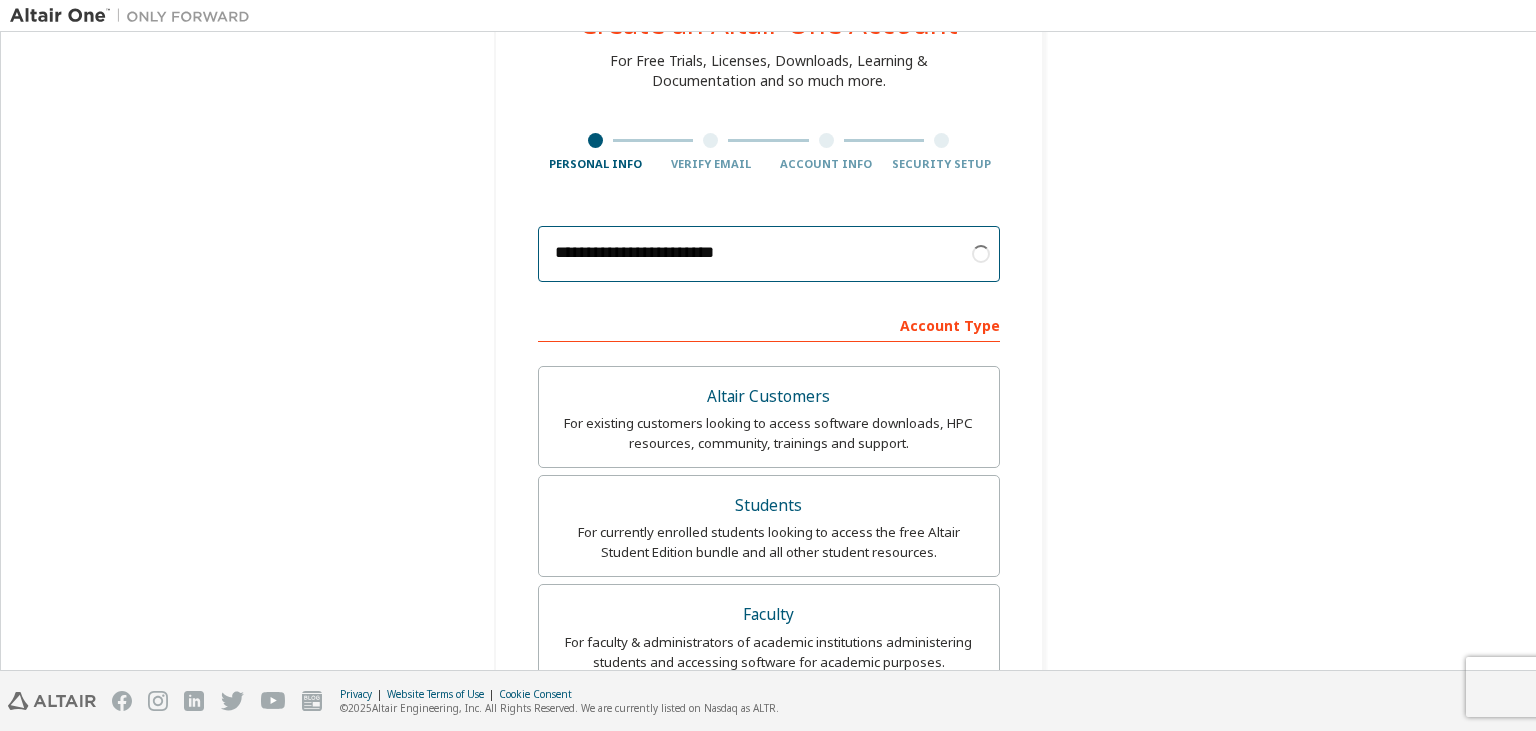 scroll, scrollTop: 591, scrollLeft: 0, axis: vertical 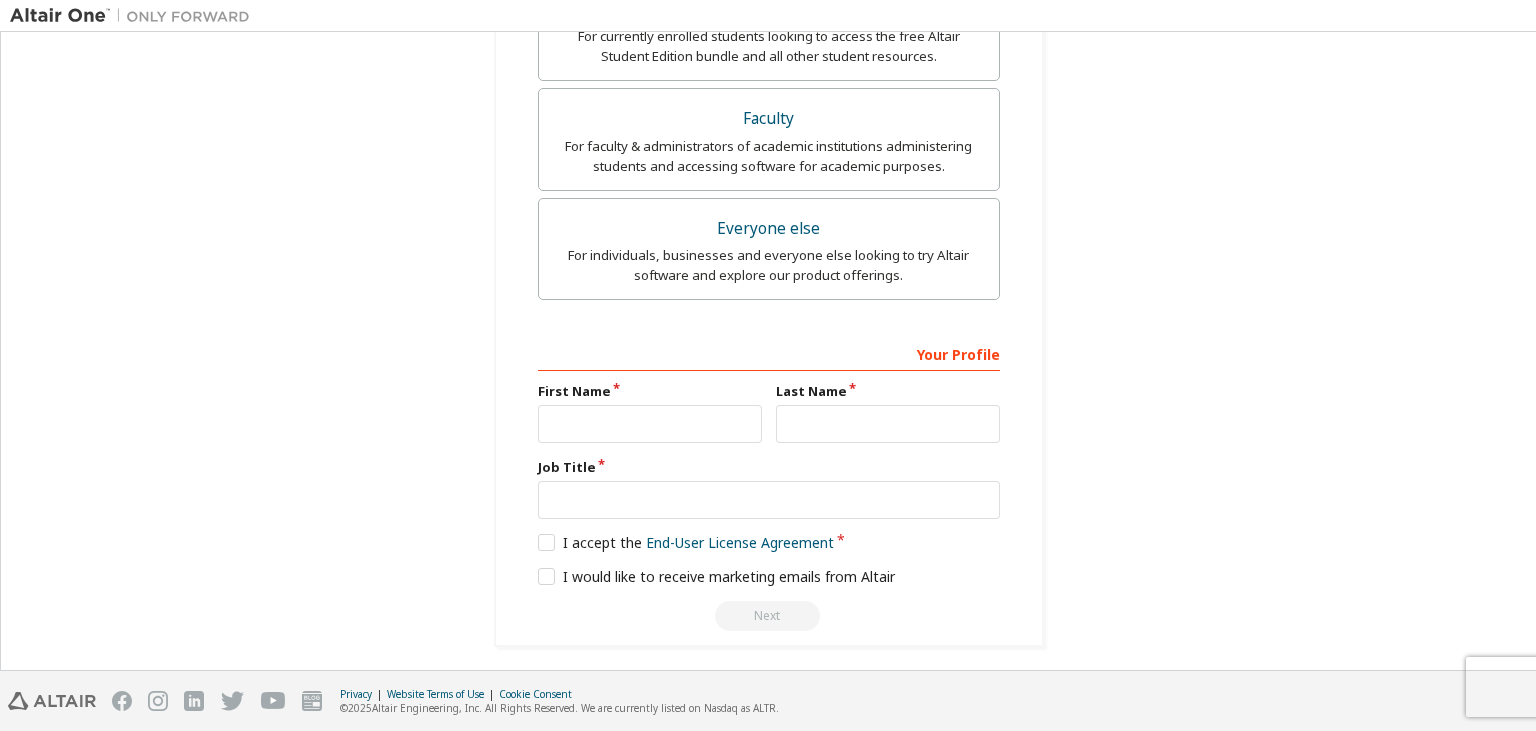 type on "**********" 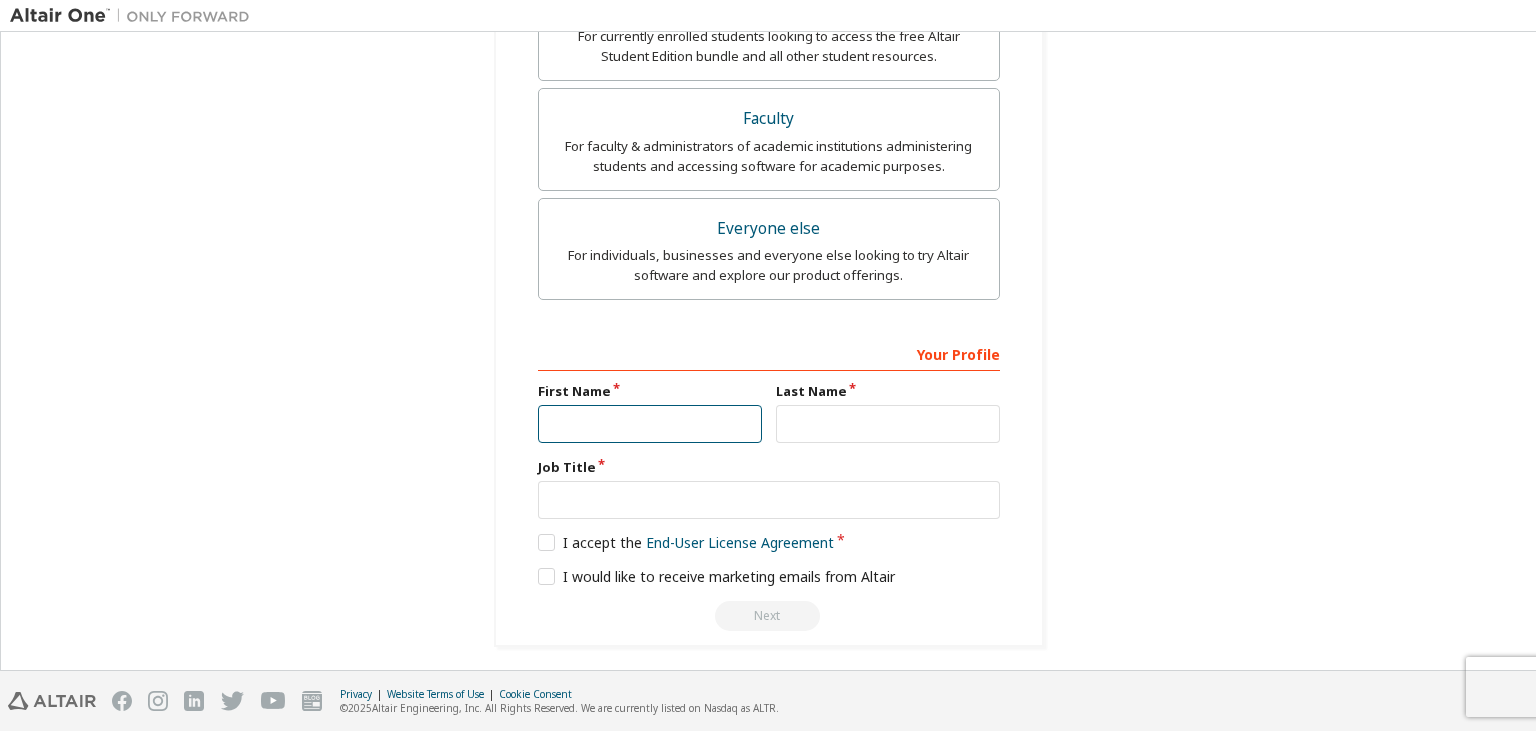 click at bounding box center (650, 424) 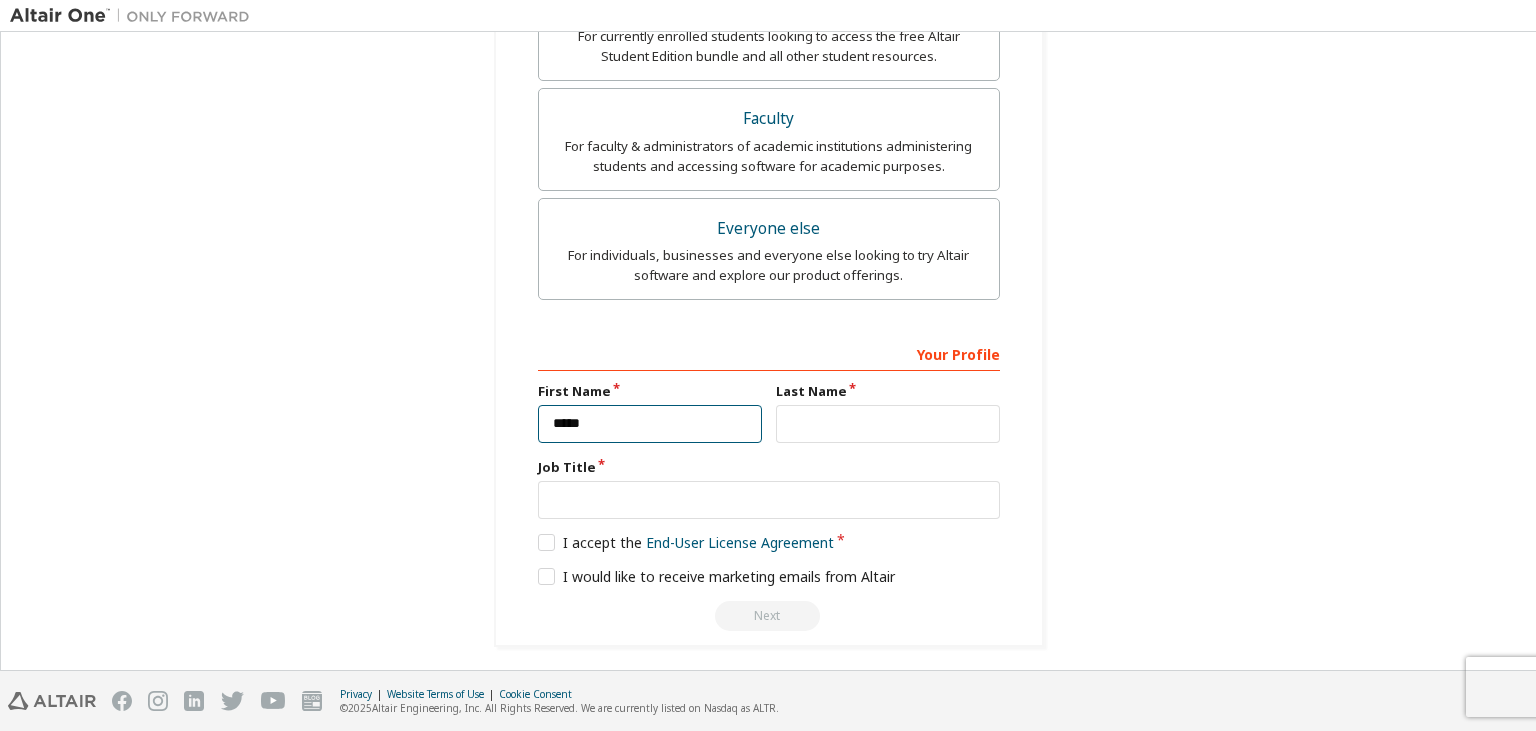 type on "****" 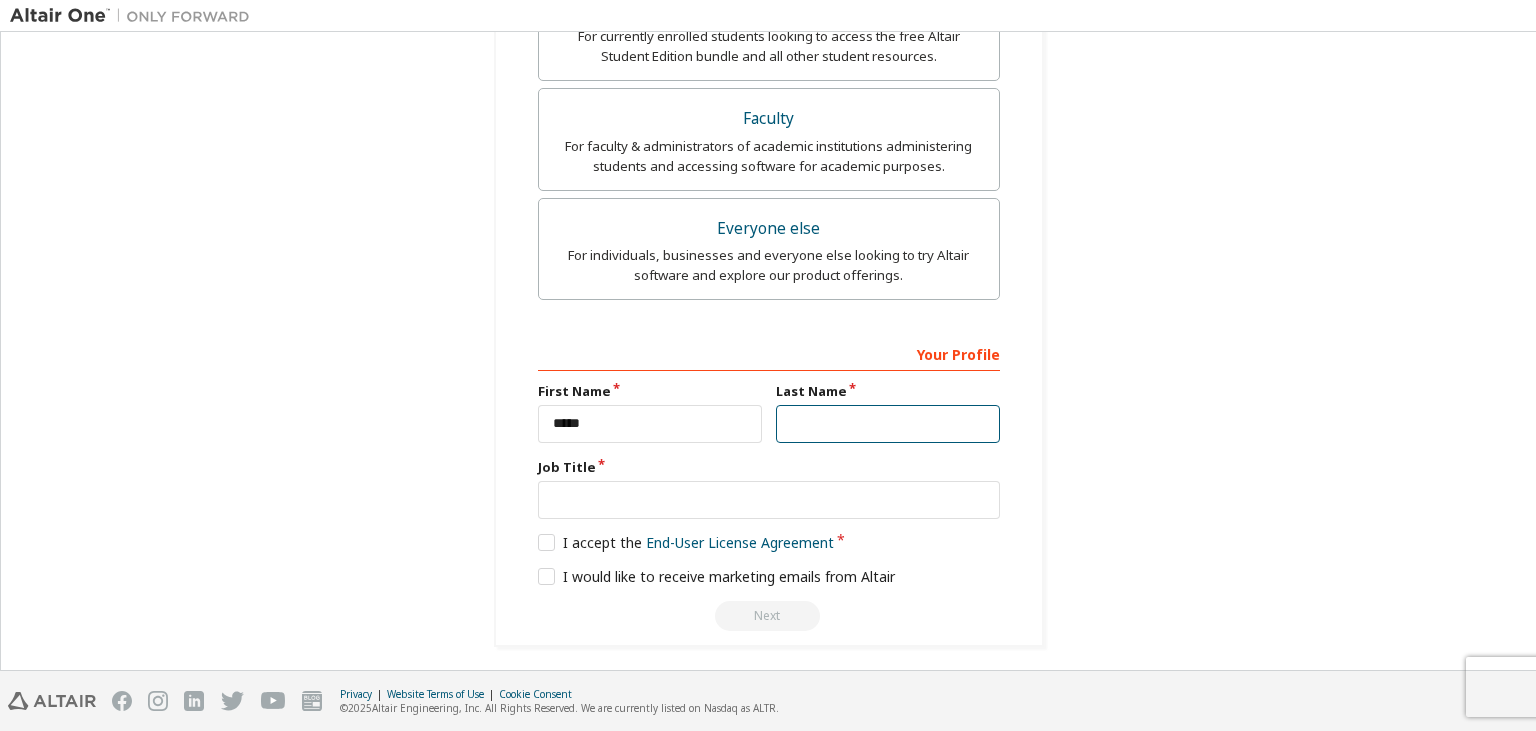 click at bounding box center (888, 424) 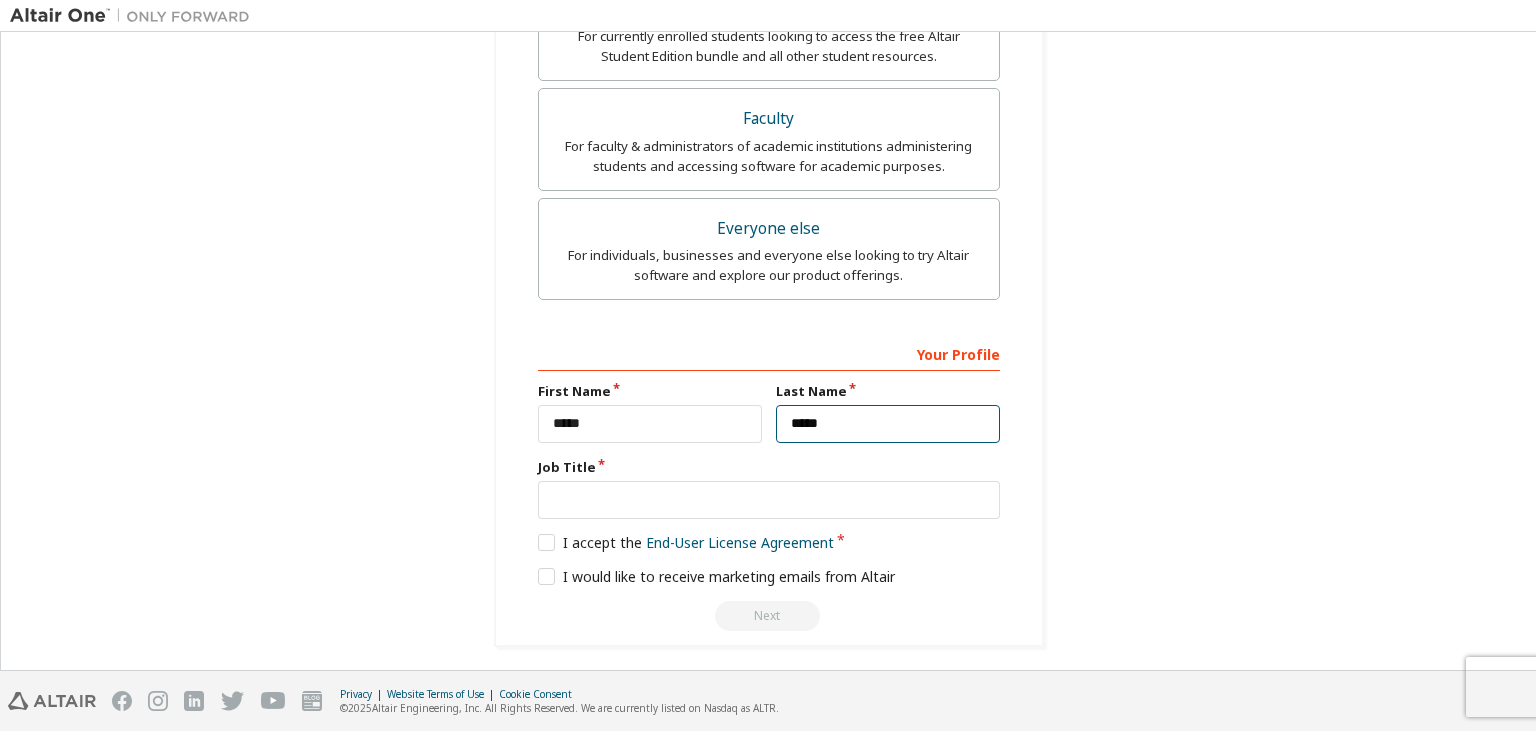 type on "*****" 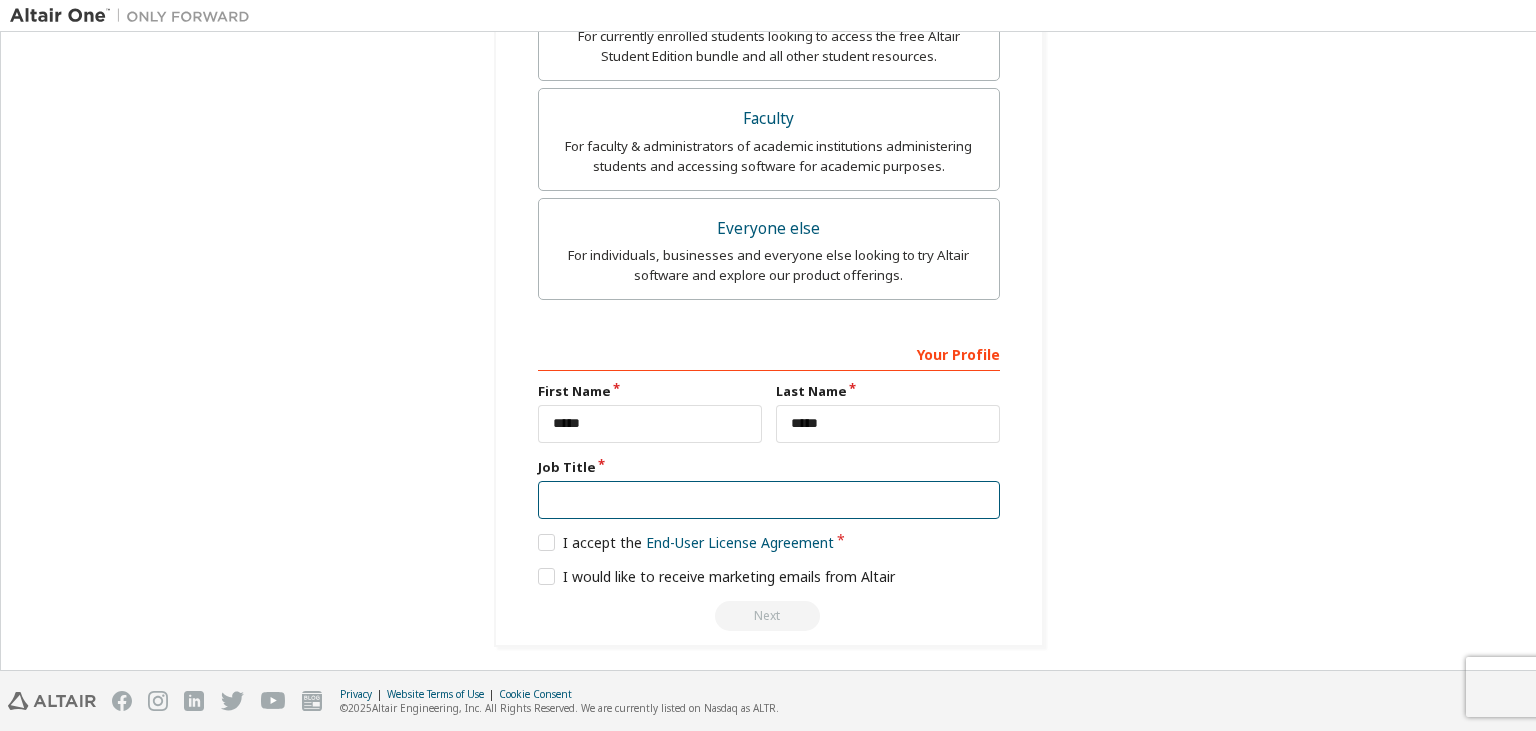 click at bounding box center [769, 500] 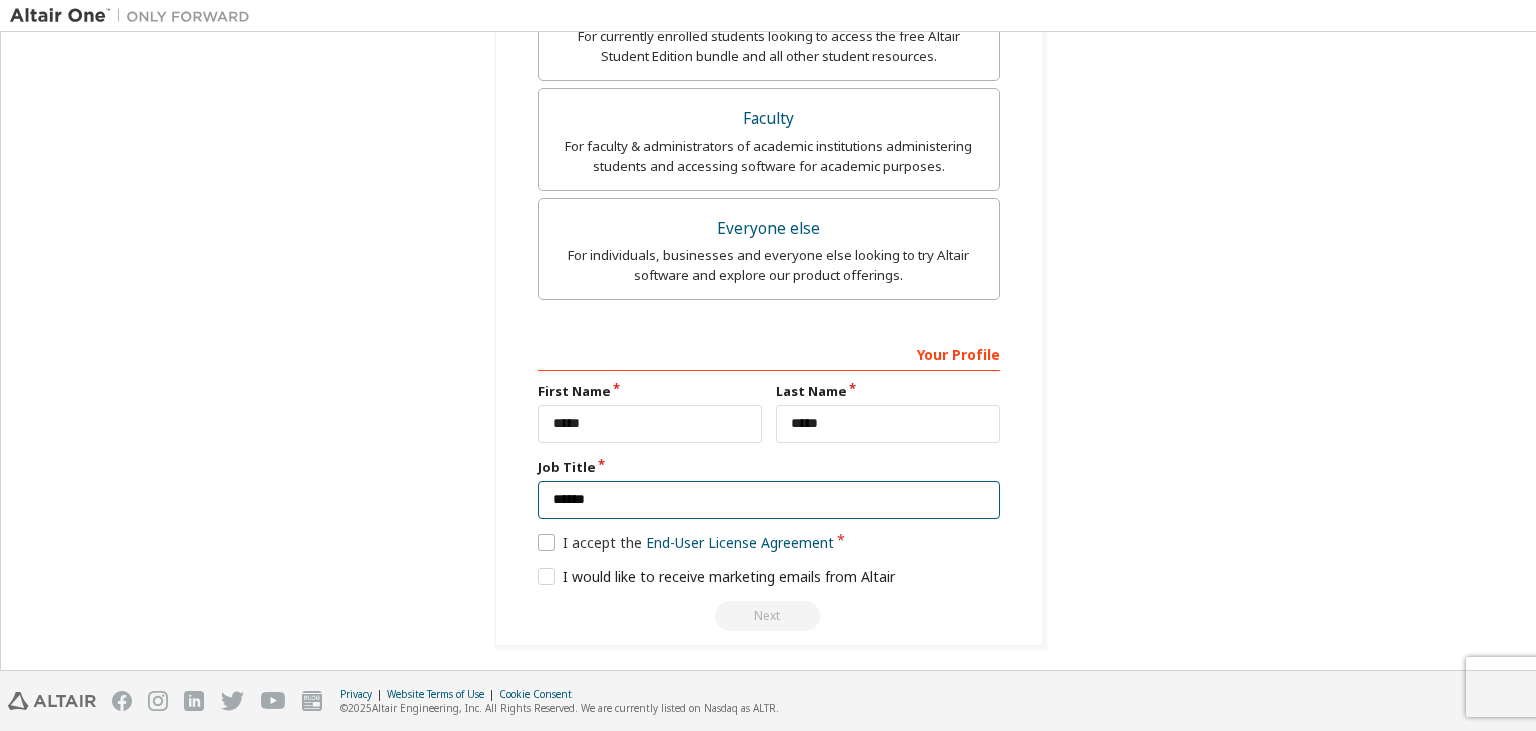 type on "******" 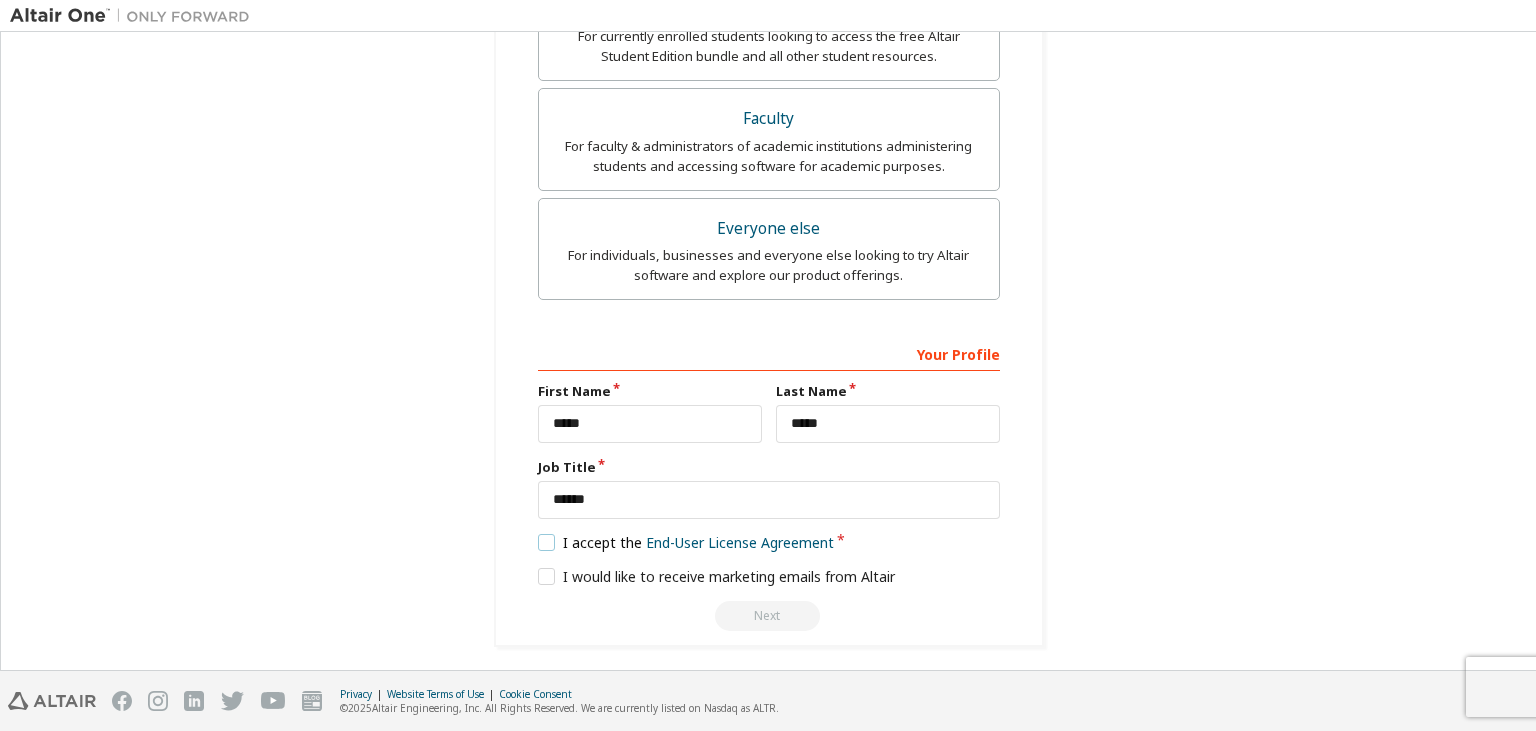 click on "I accept the    End-User License Agreement" at bounding box center (686, 542) 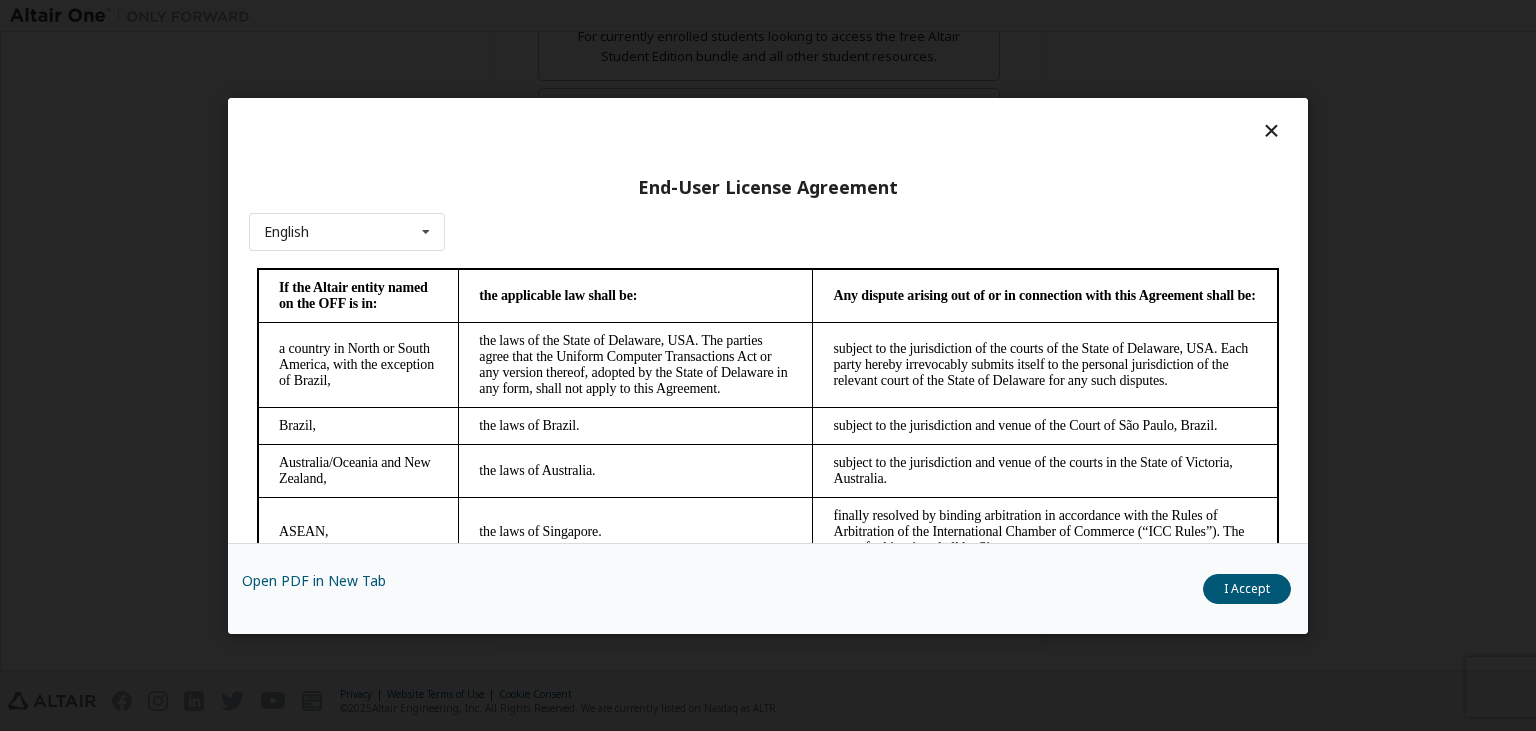 scroll, scrollTop: 5597, scrollLeft: 0, axis: vertical 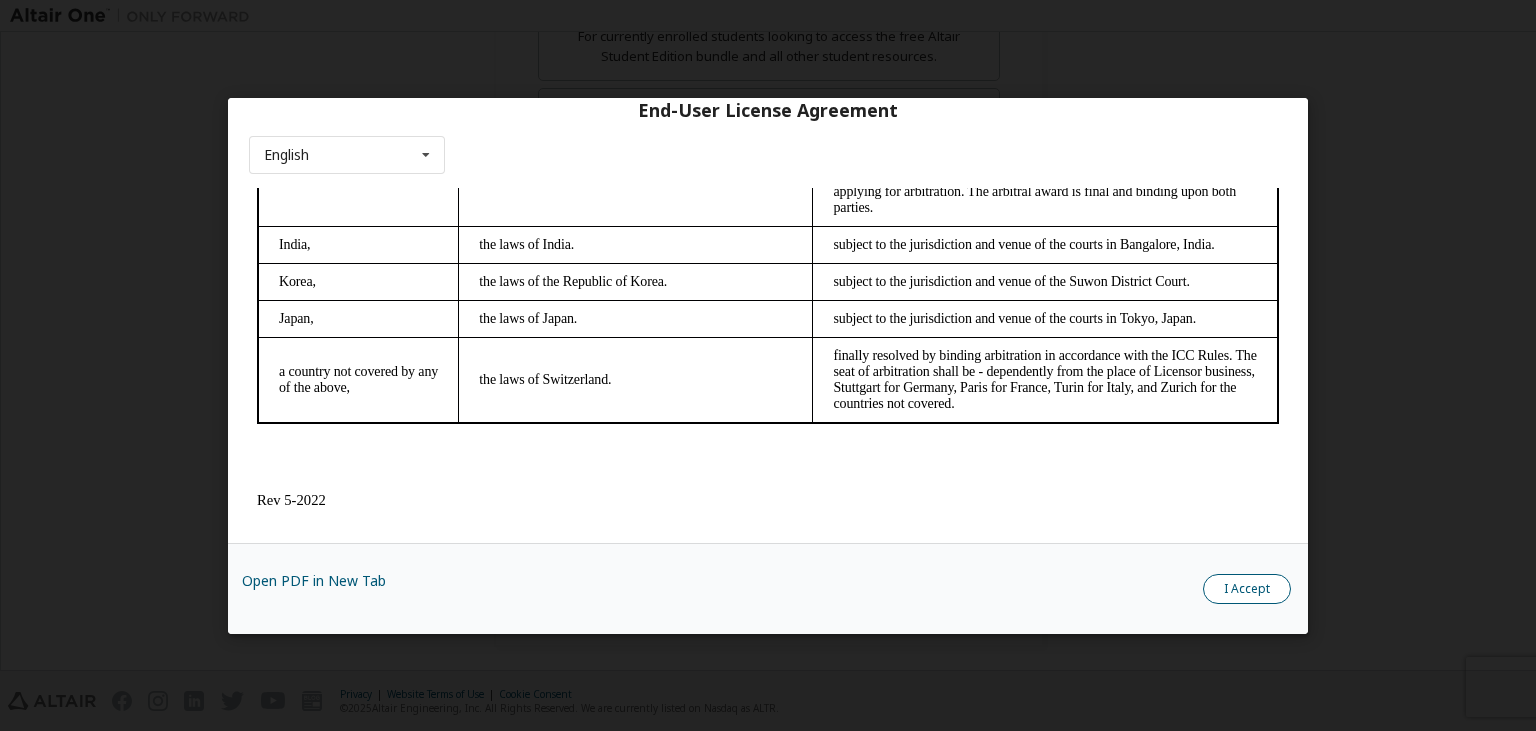 click on "I Accept" at bounding box center (1247, 588) 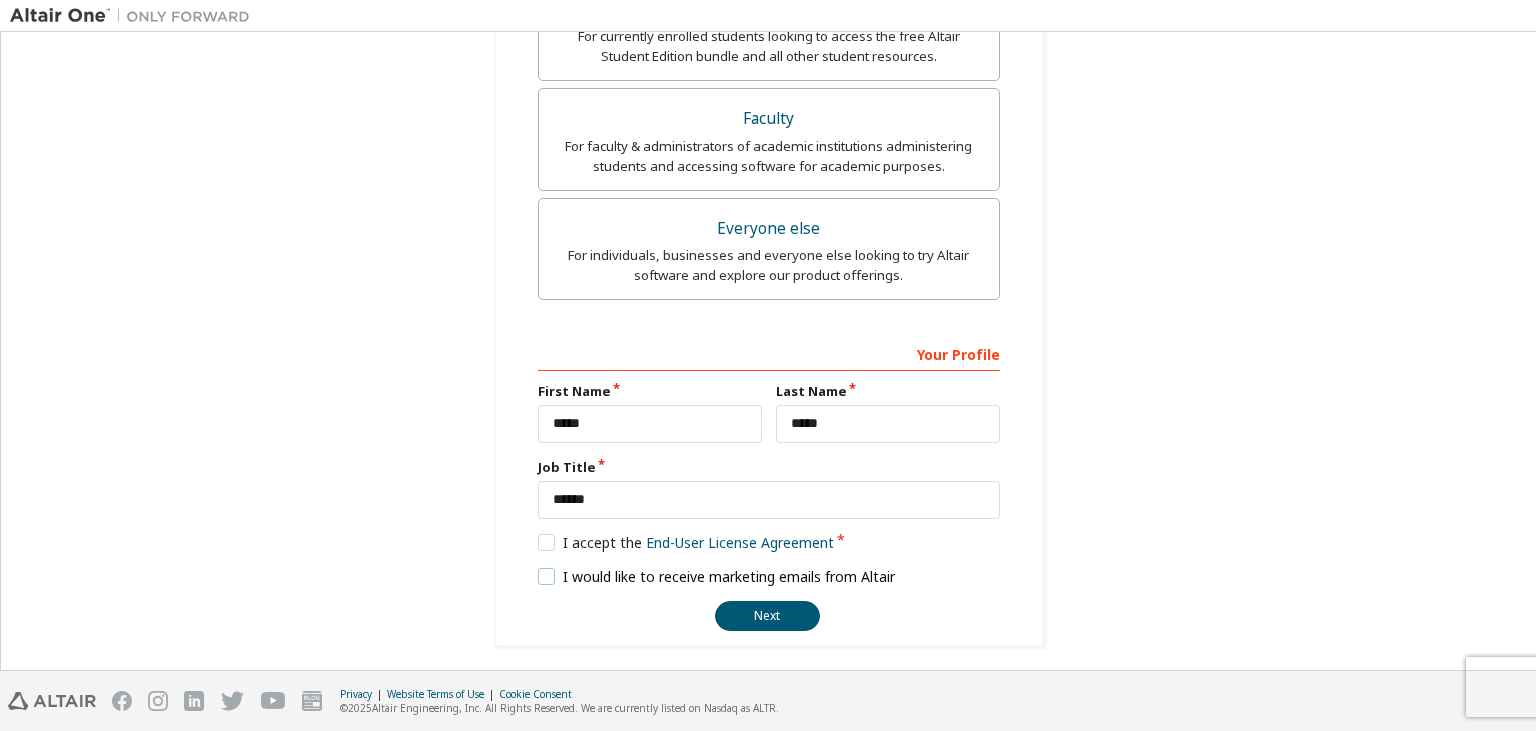 click on "I would like to receive marketing emails from Altair" at bounding box center (717, 576) 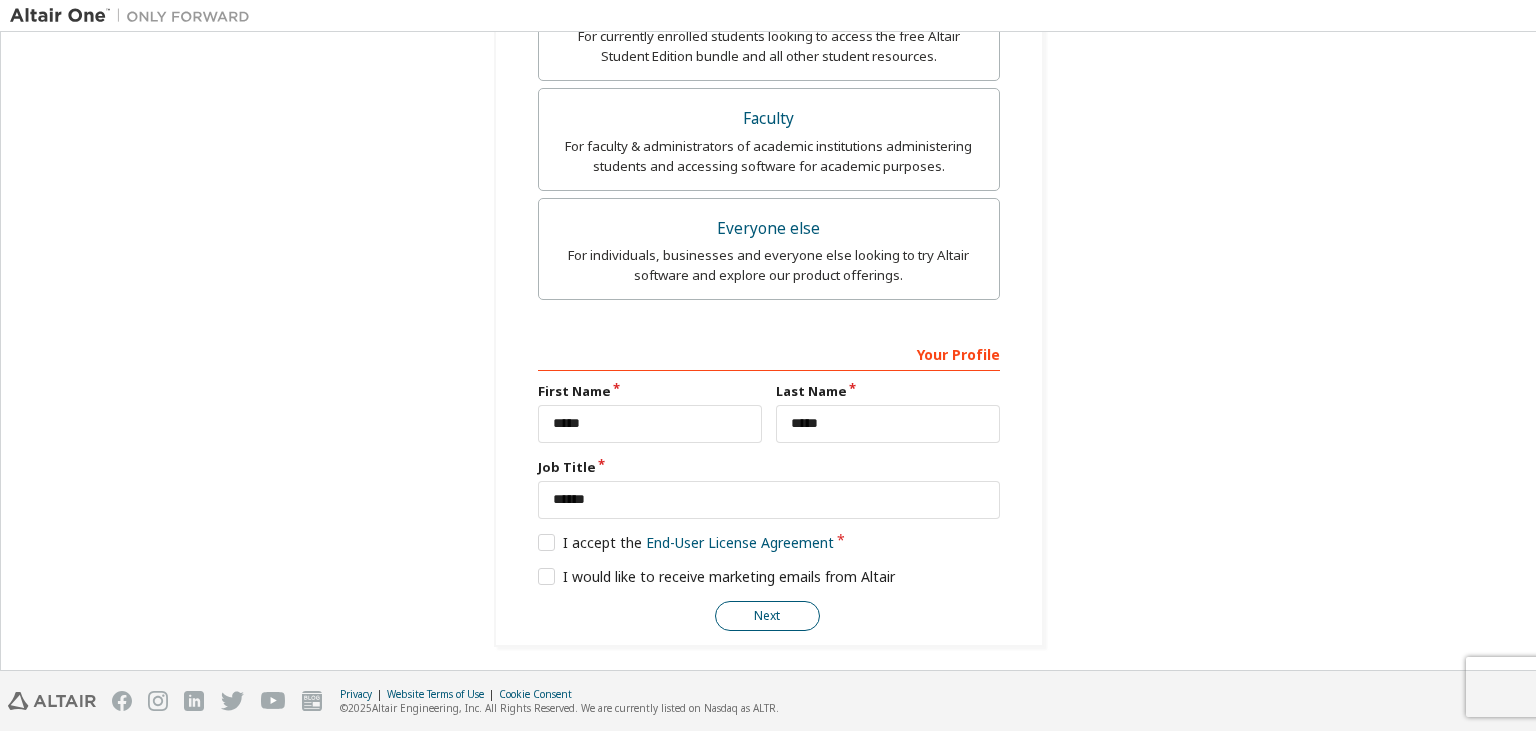 click on "Next" at bounding box center (767, 616) 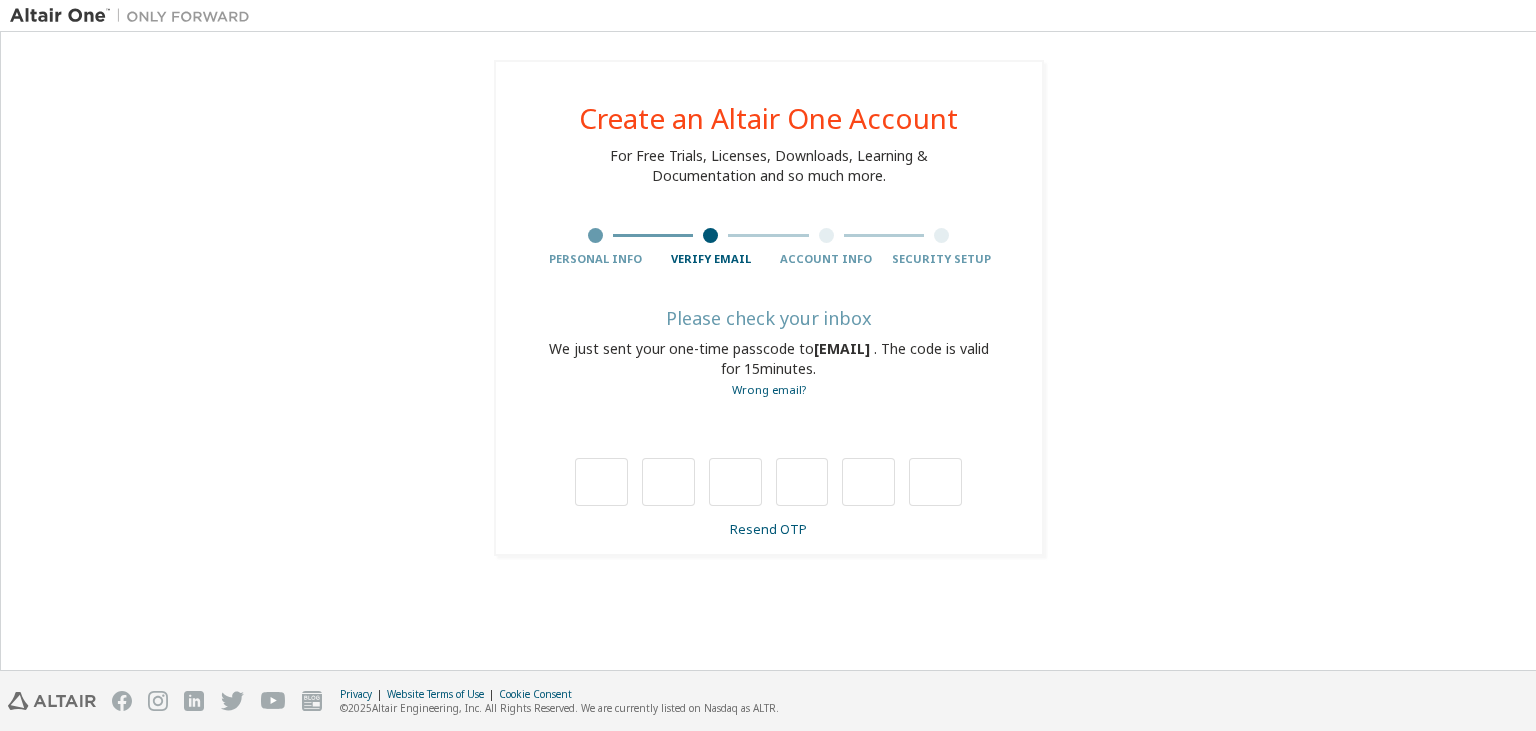 scroll, scrollTop: 0, scrollLeft: 0, axis: both 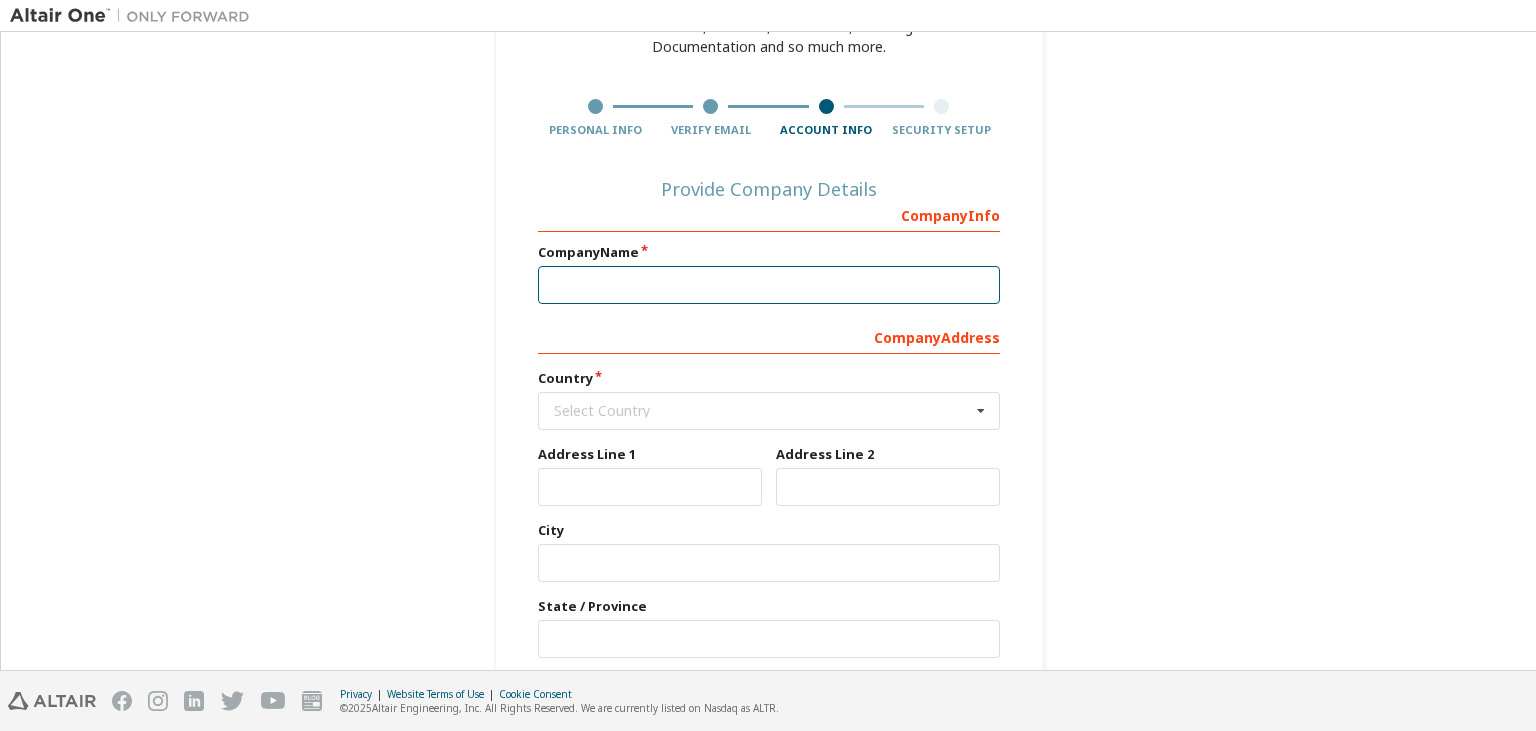 click at bounding box center [769, 285] 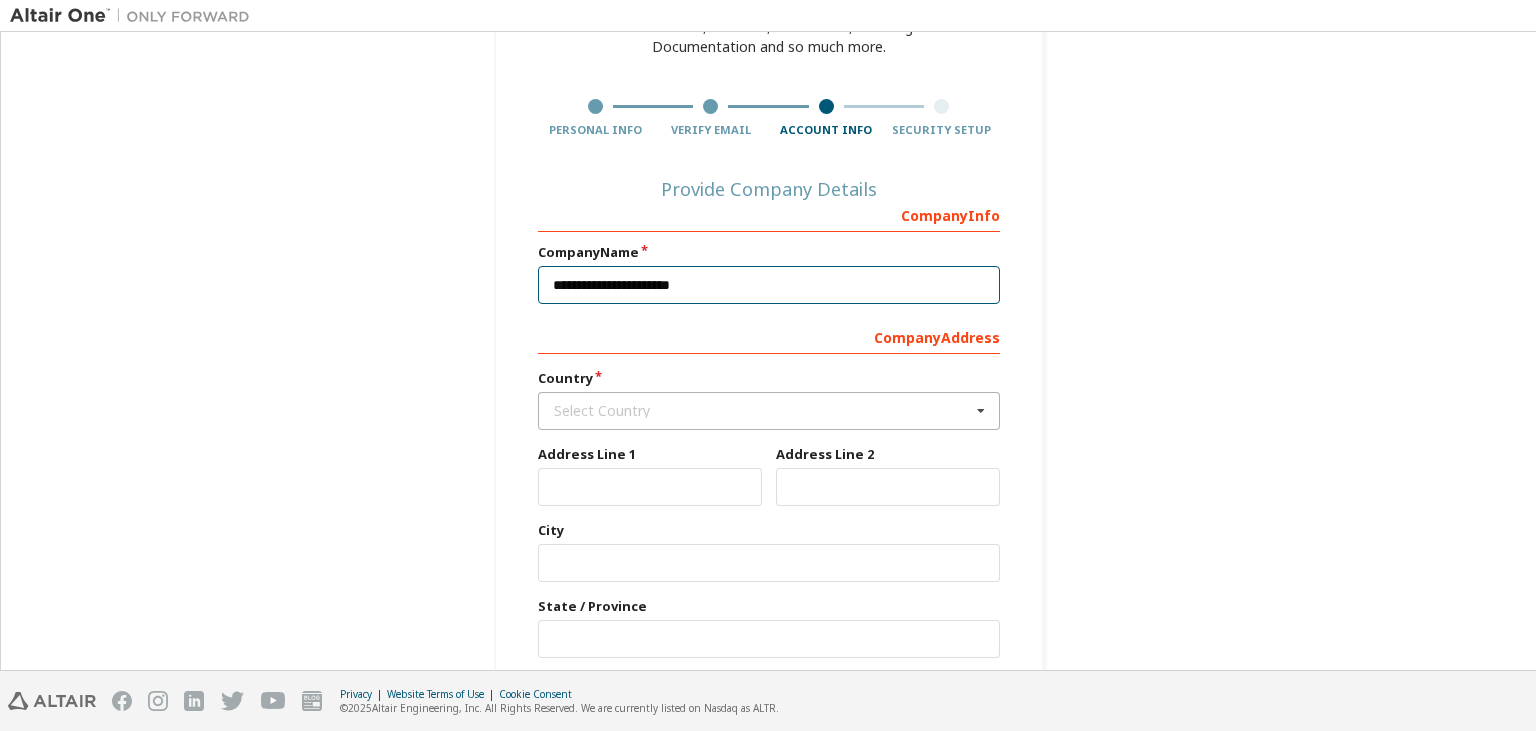 type on "**********" 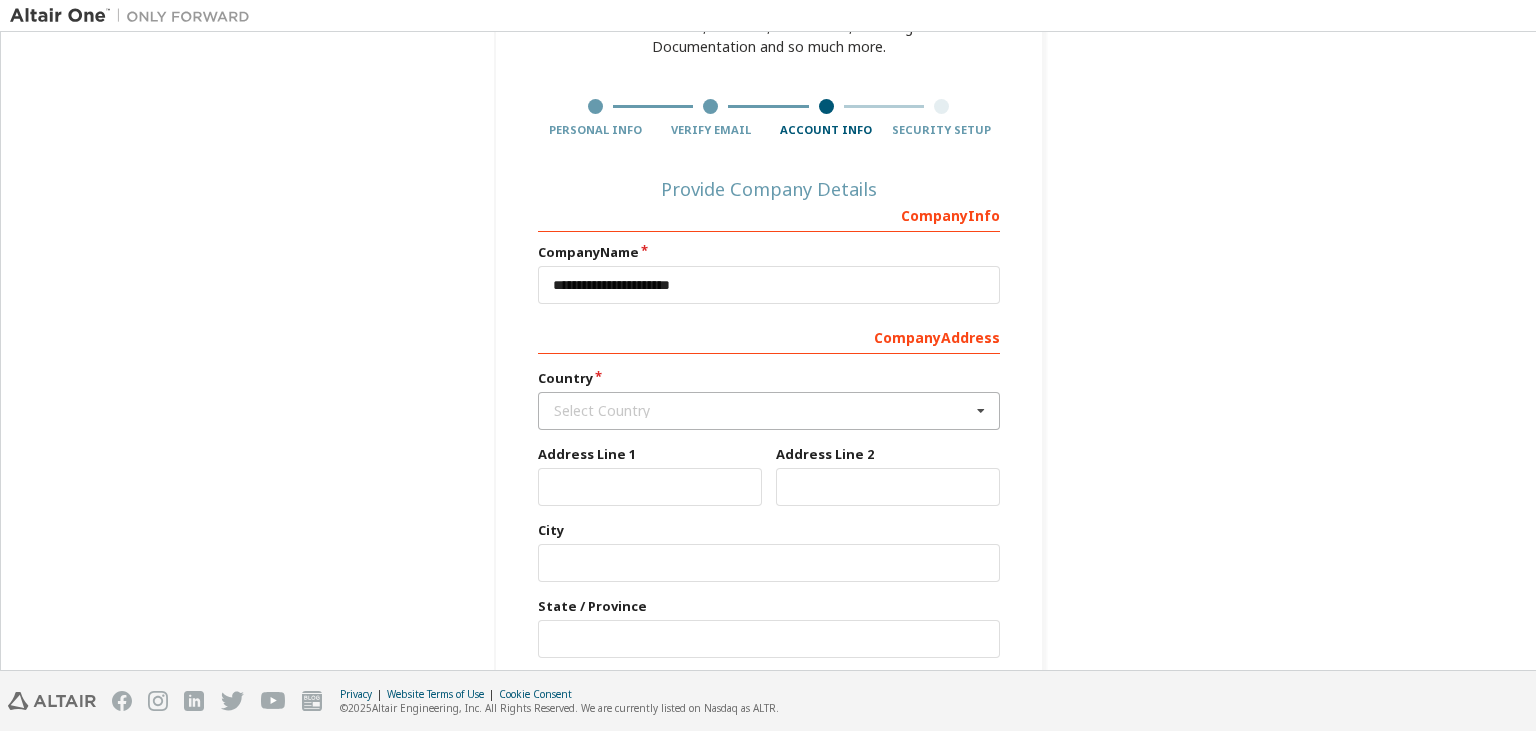 click on "Select Country" at bounding box center (762, 411) 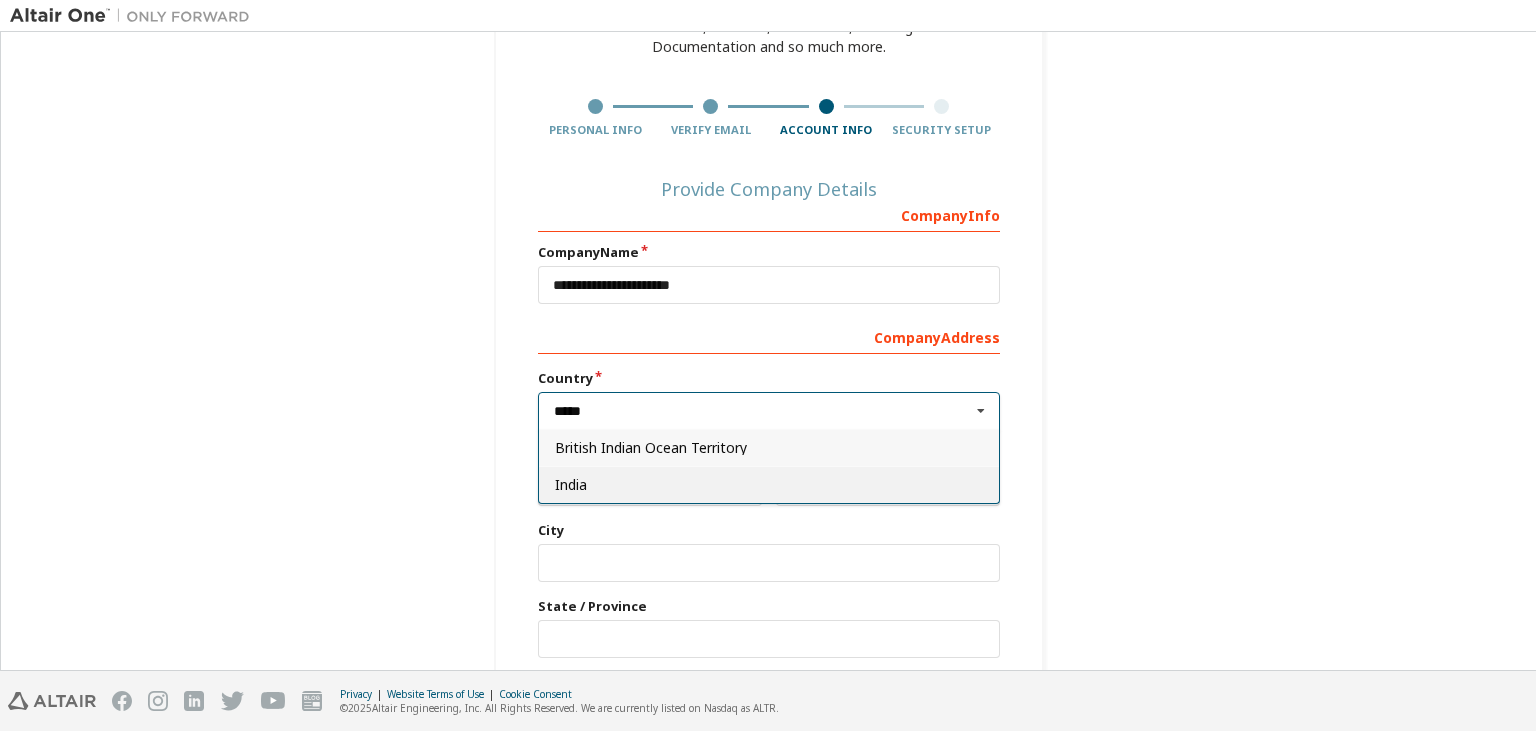type on "*****" 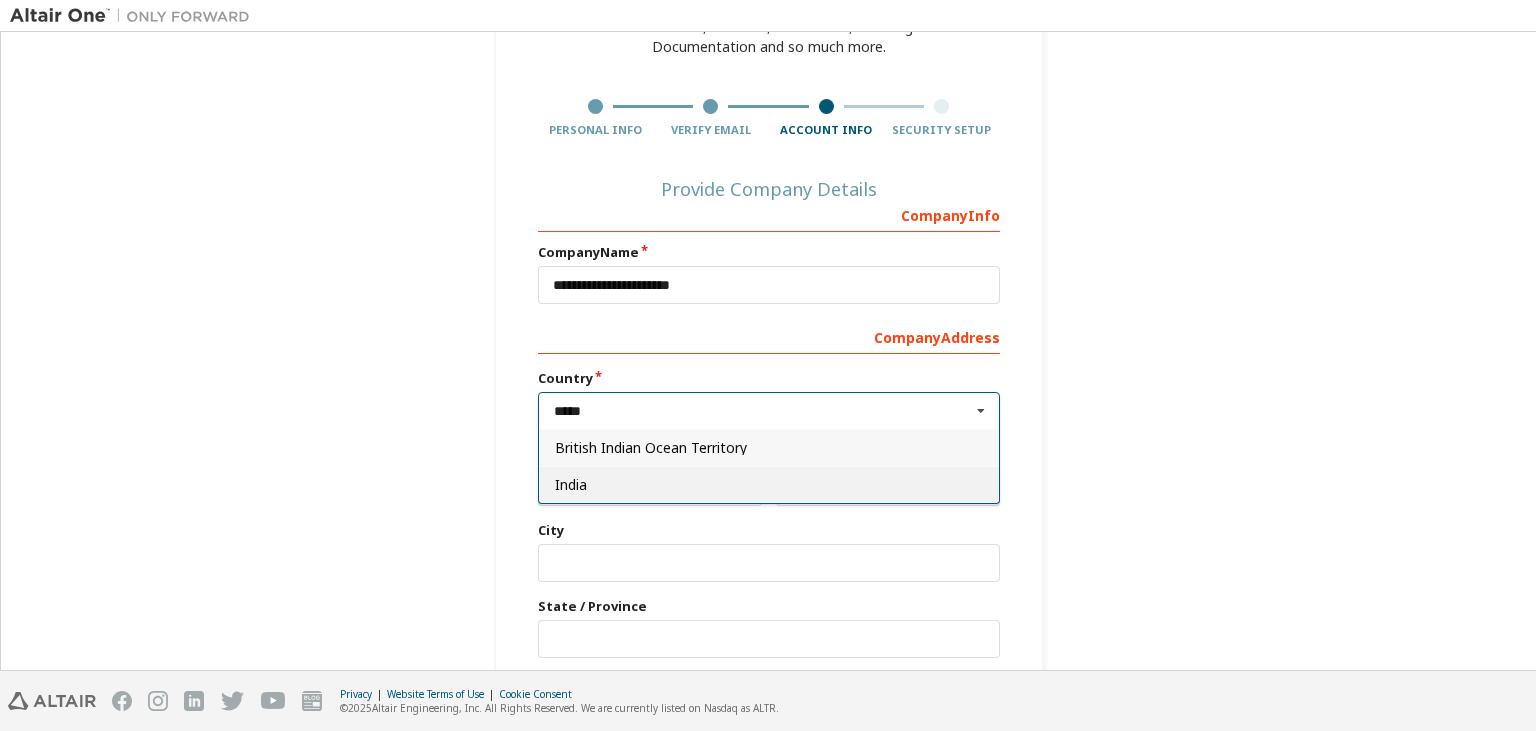 click on "India" at bounding box center [769, 485] 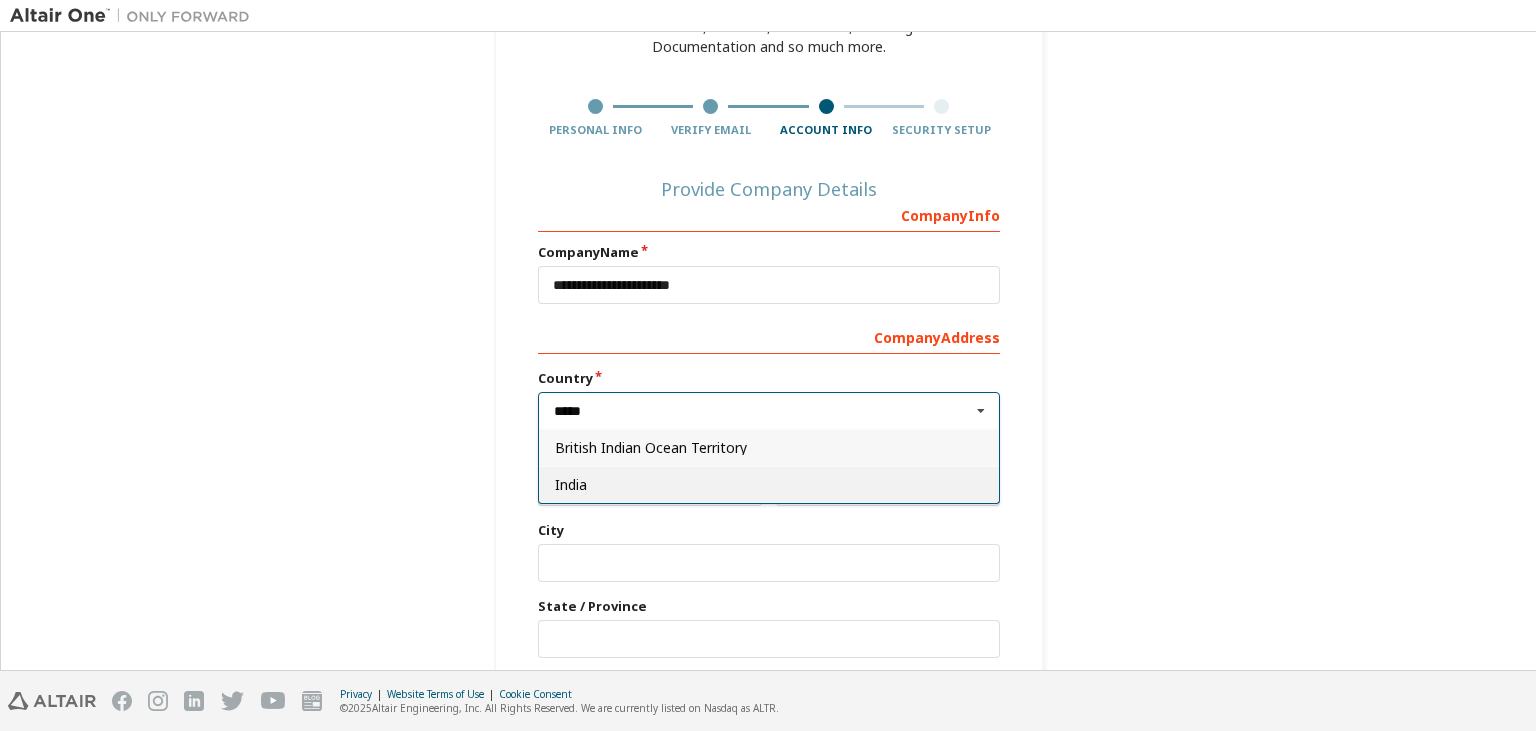 type on "***" 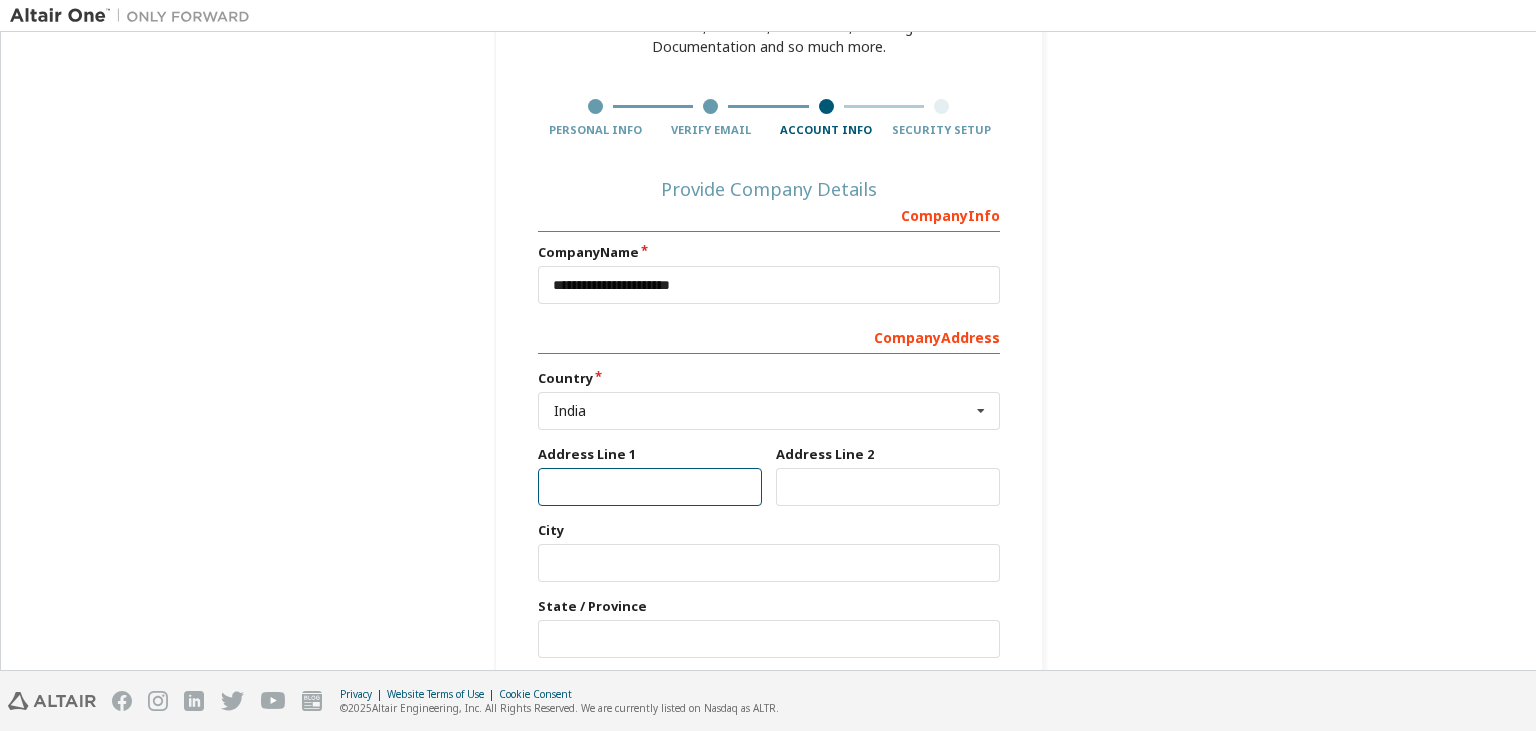 click at bounding box center (650, 487) 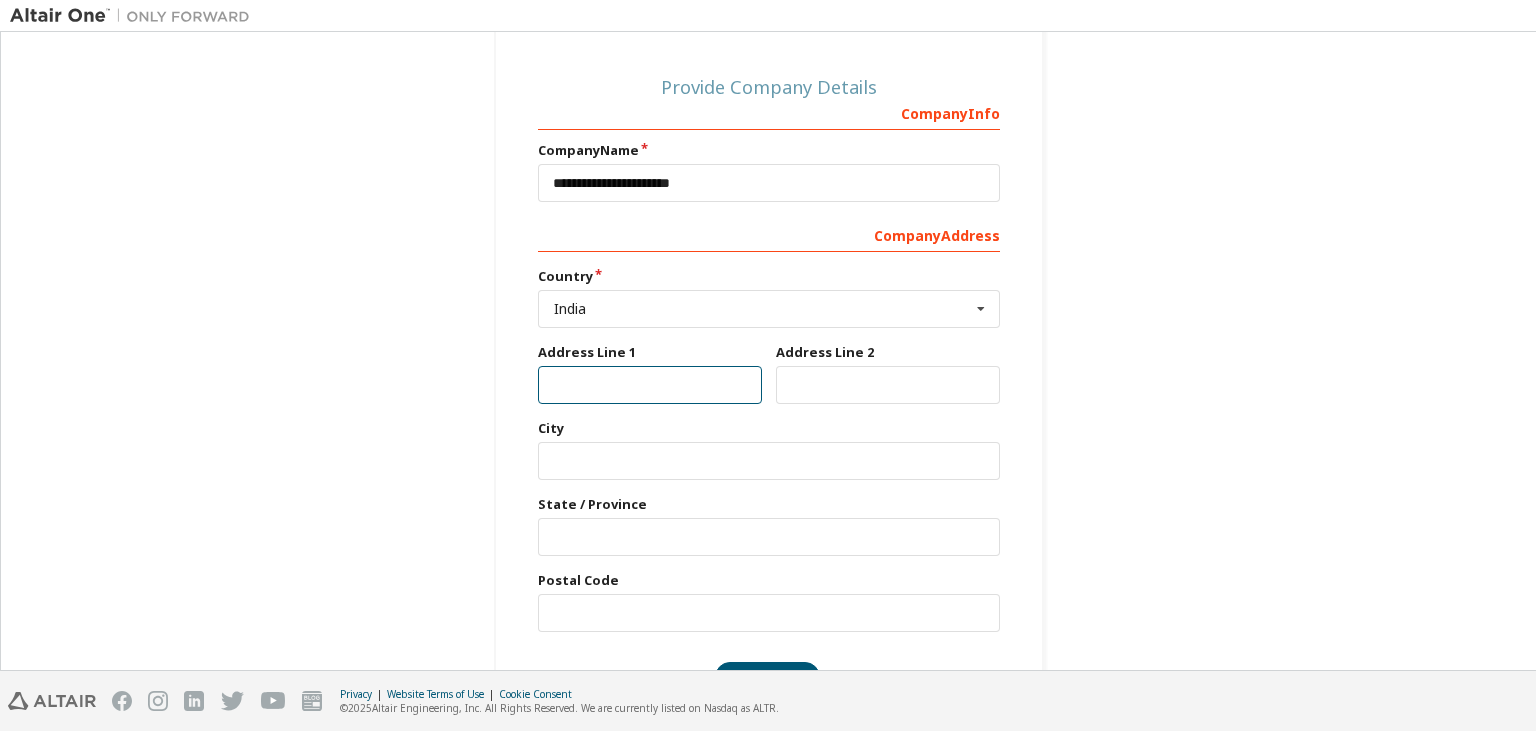 scroll, scrollTop: 293, scrollLeft: 0, axis: vertical 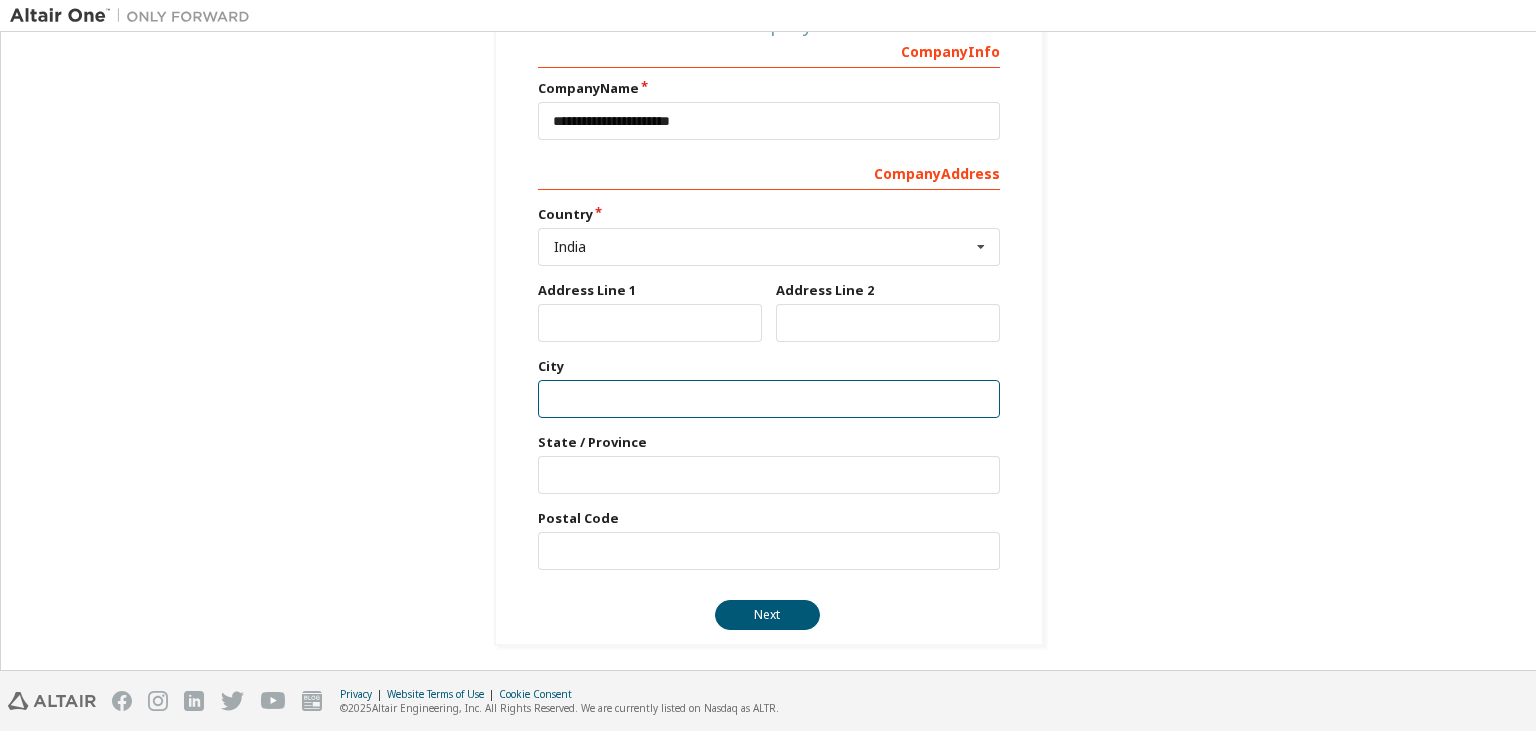 click at bounding box center [769, 399] 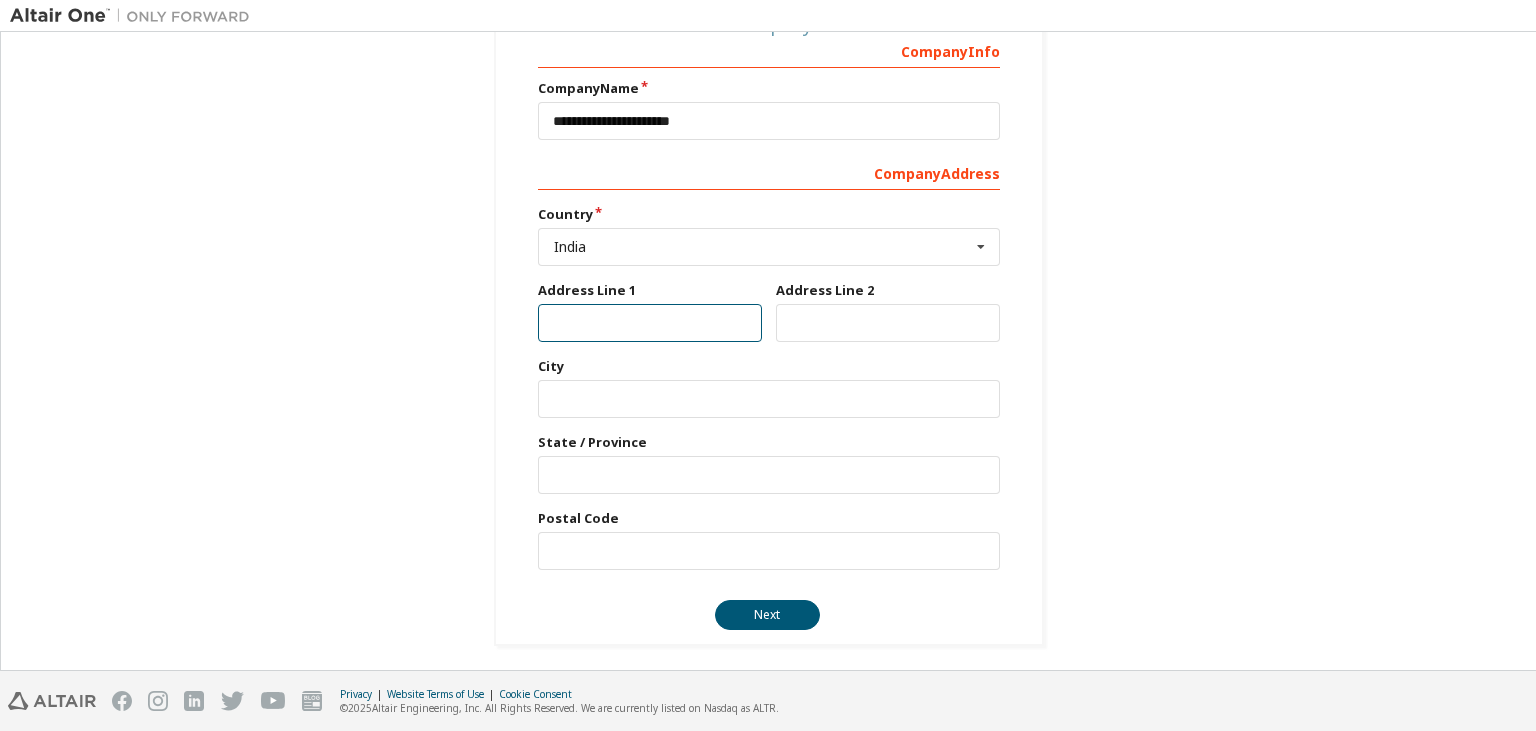 click at bounding box center (650, 323) 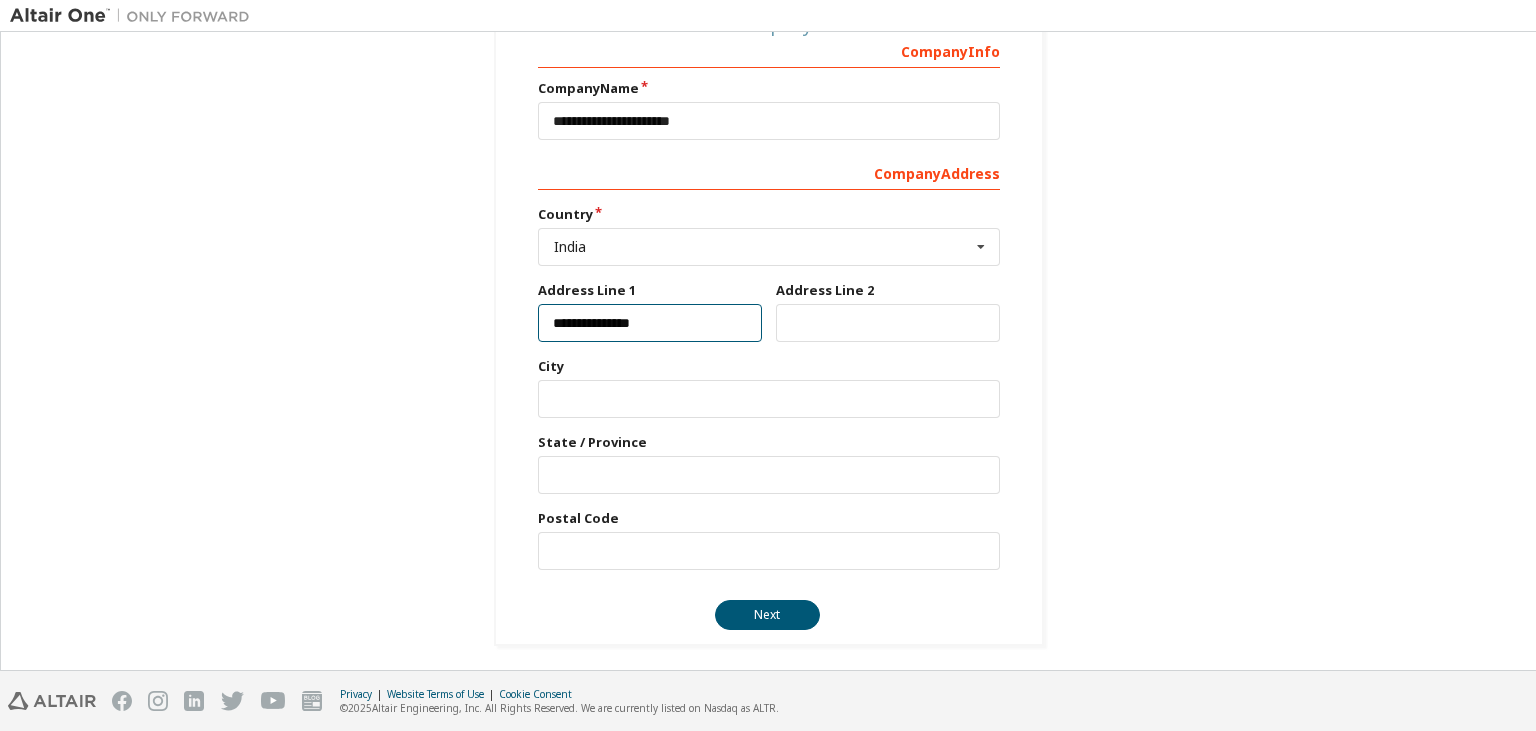 type on "**********" 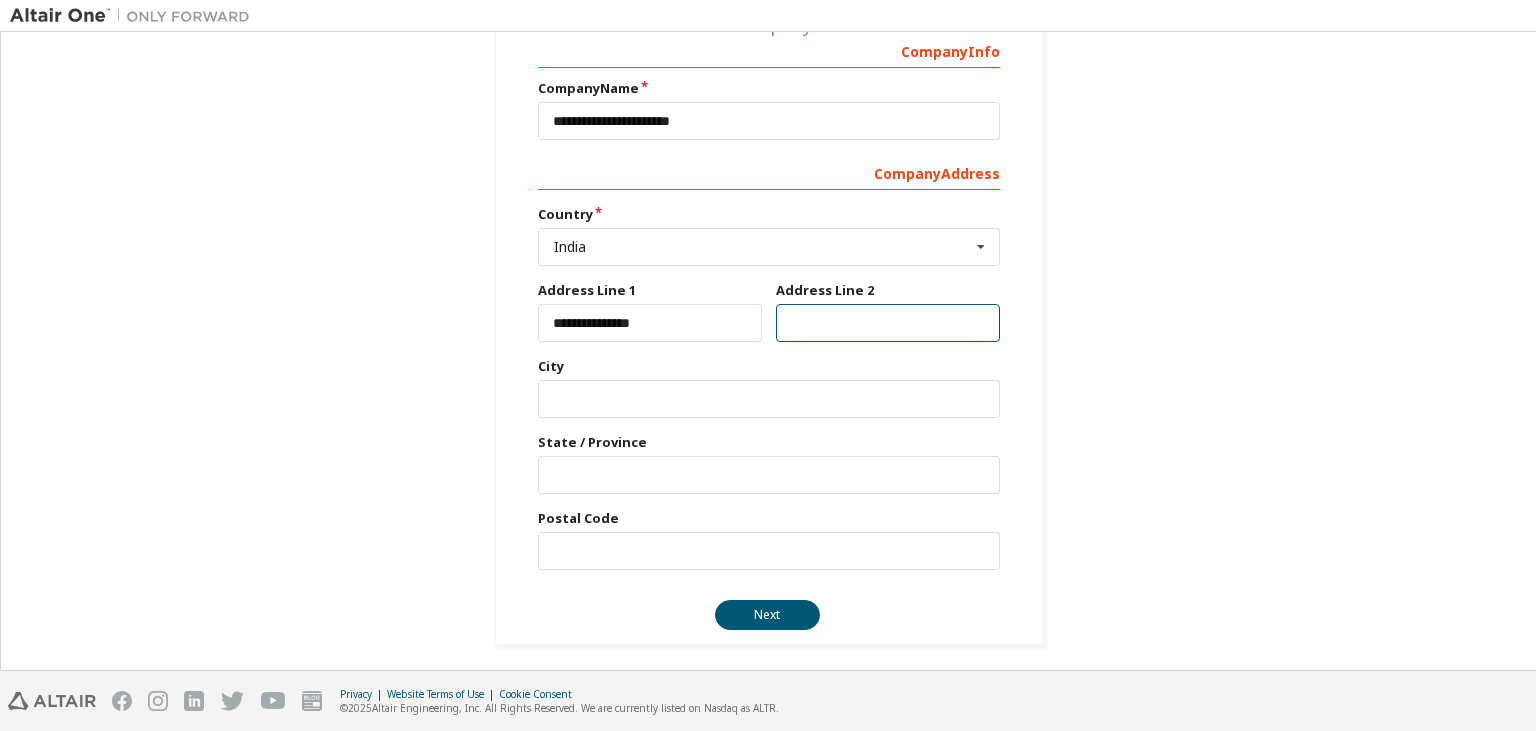 click at bounding box center (888, 323) 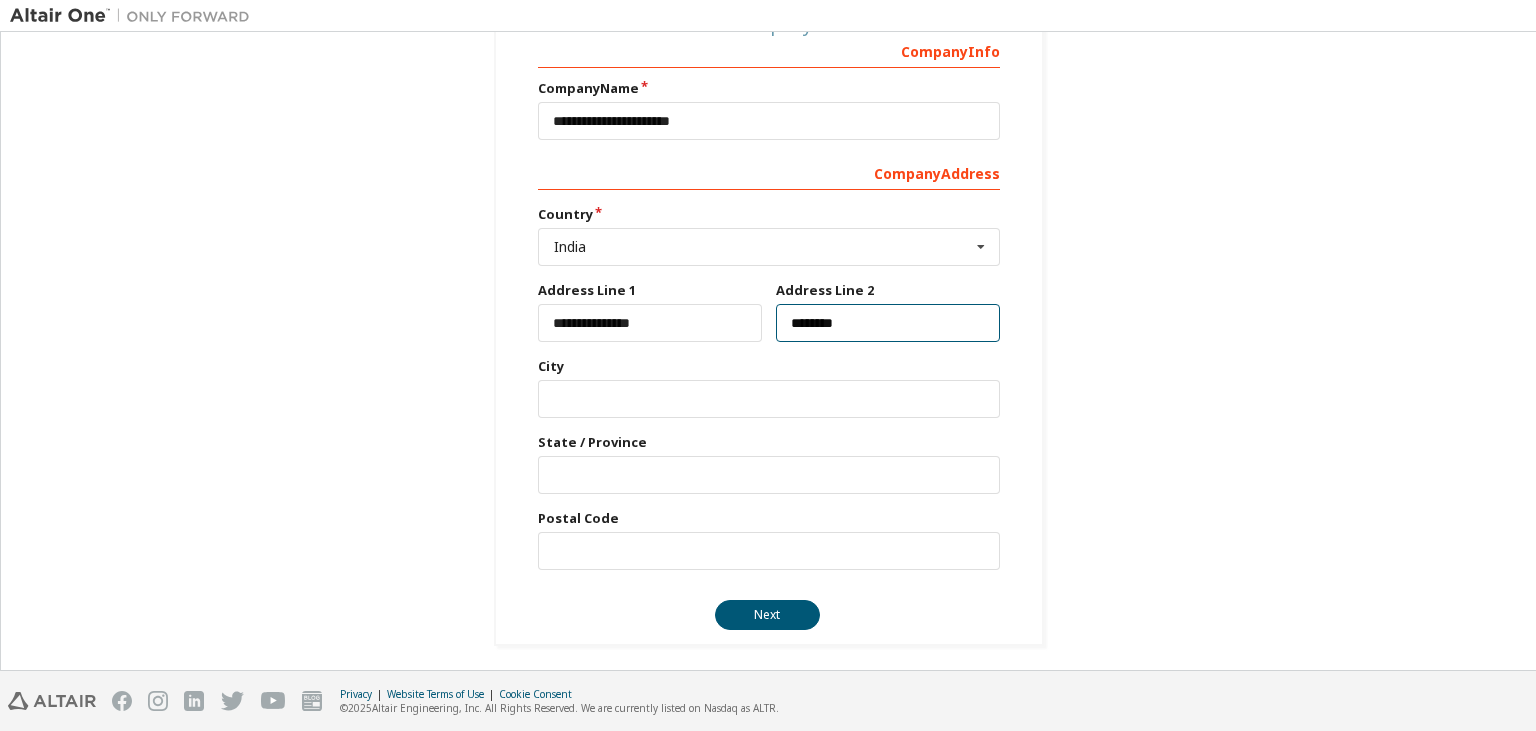type on "********" 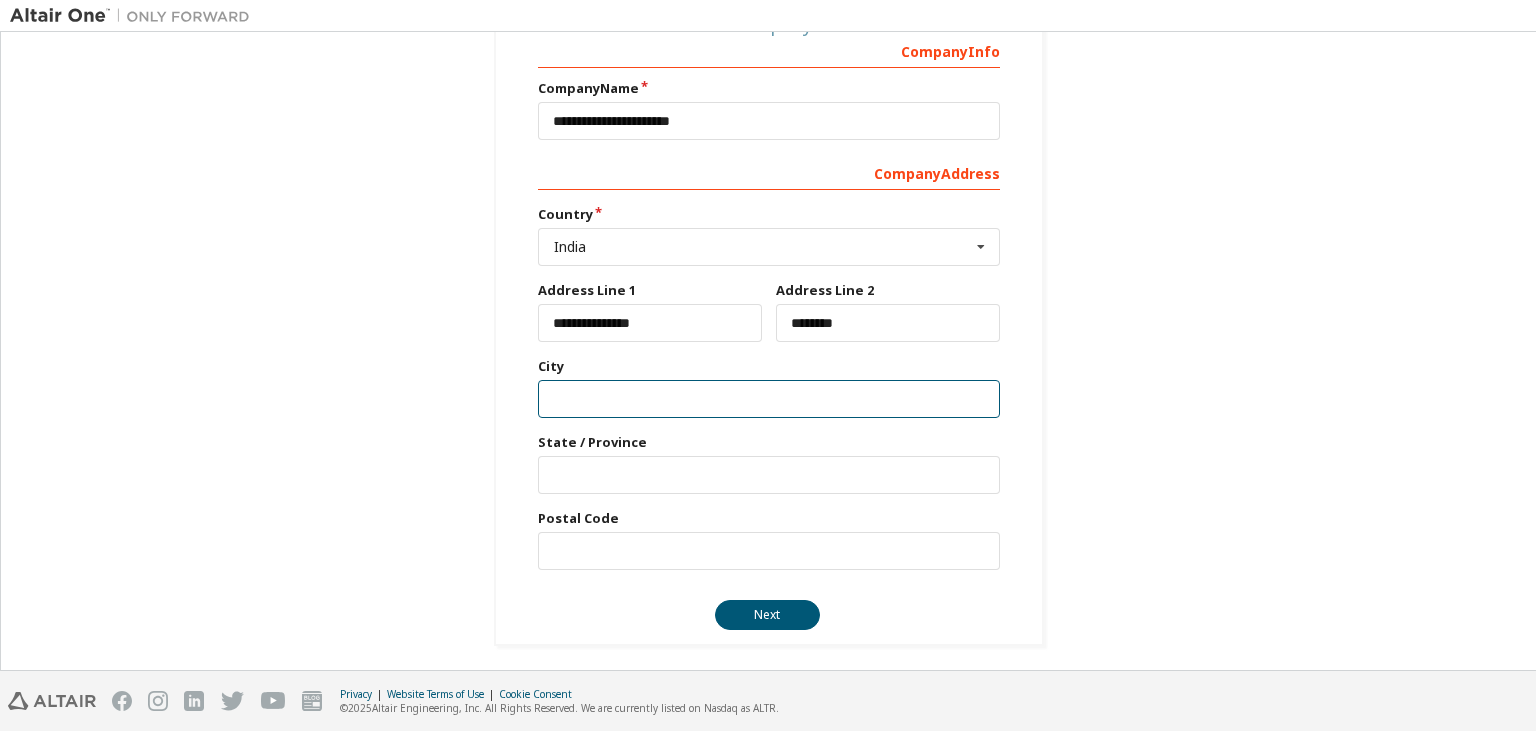 click at bounding box center (769, 399) 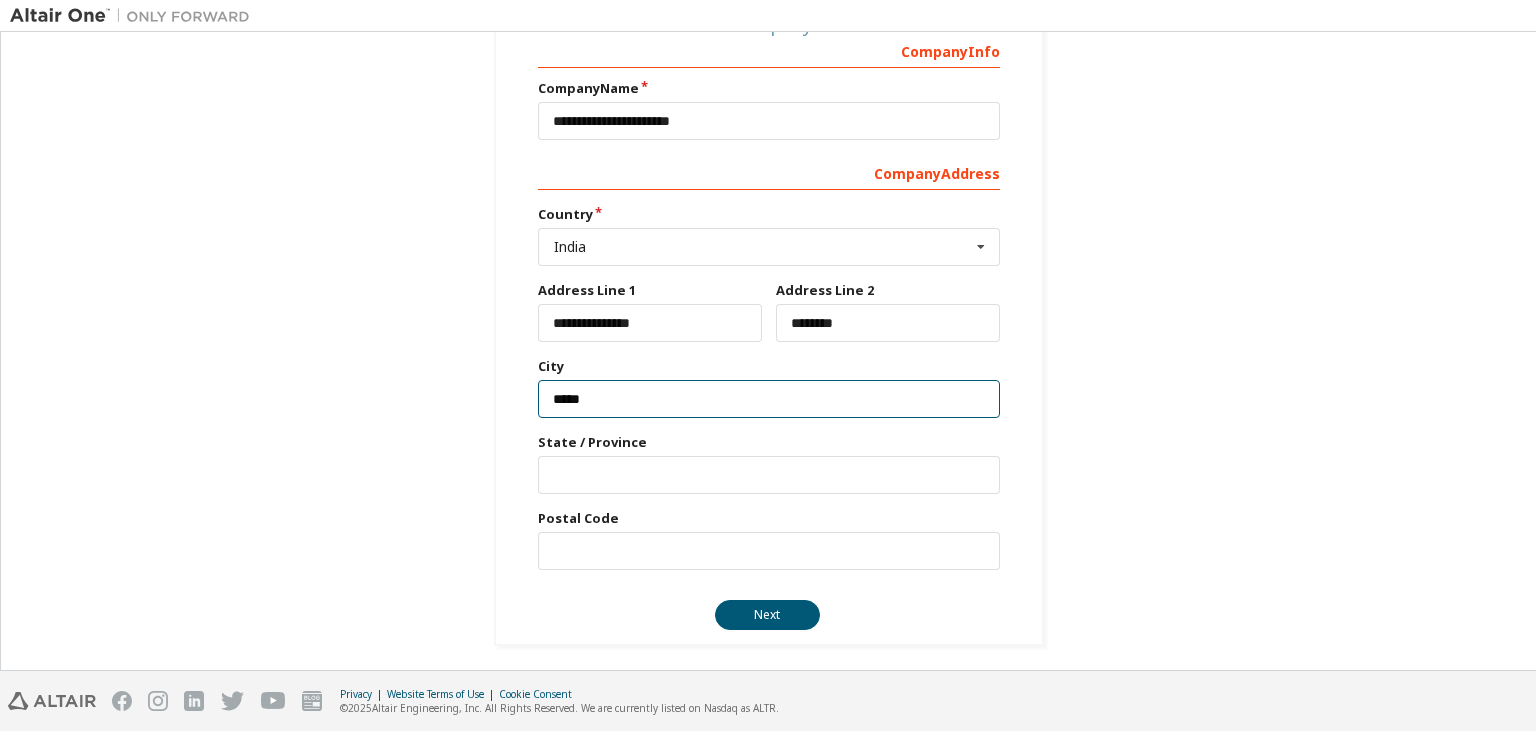 type on "*****" 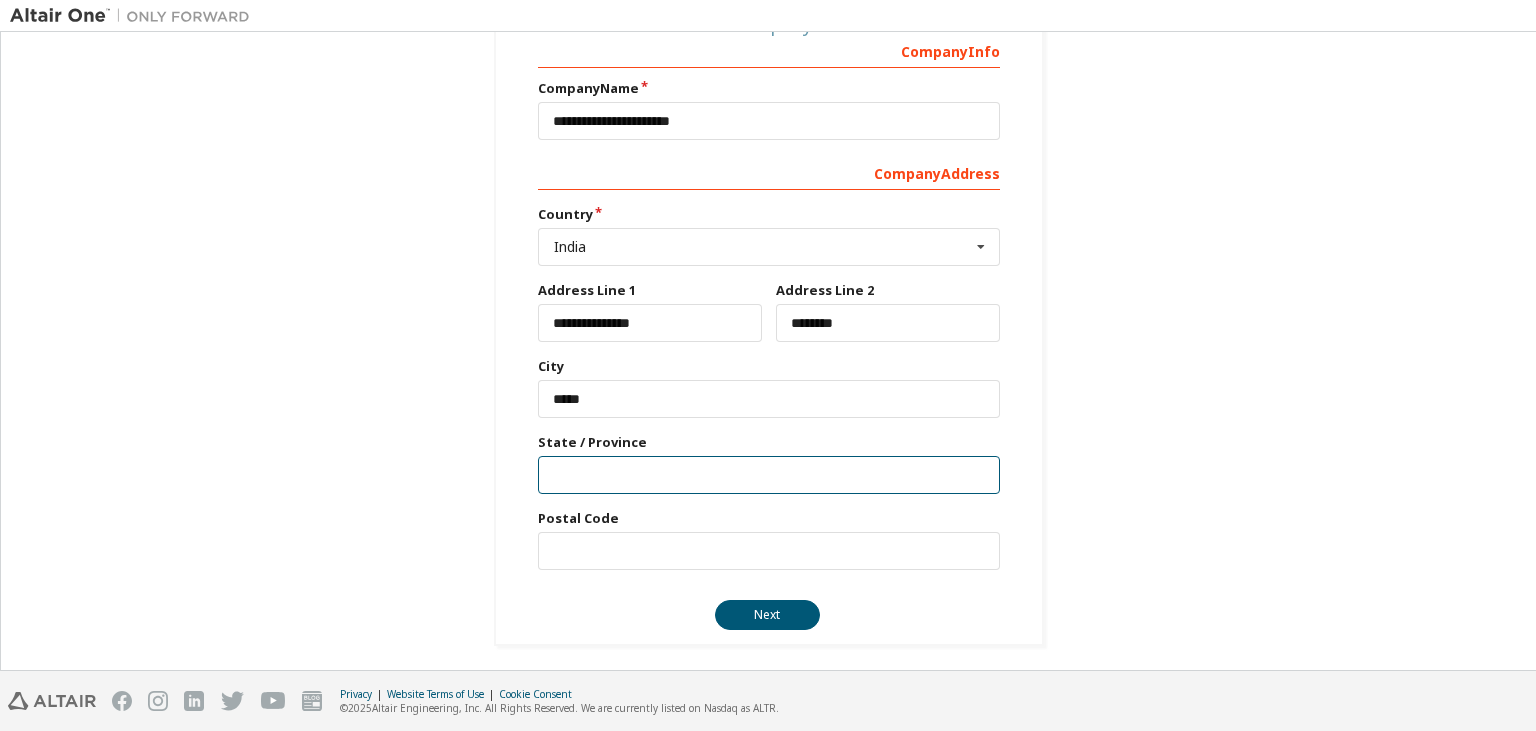 click at bounding box center [769, 475] 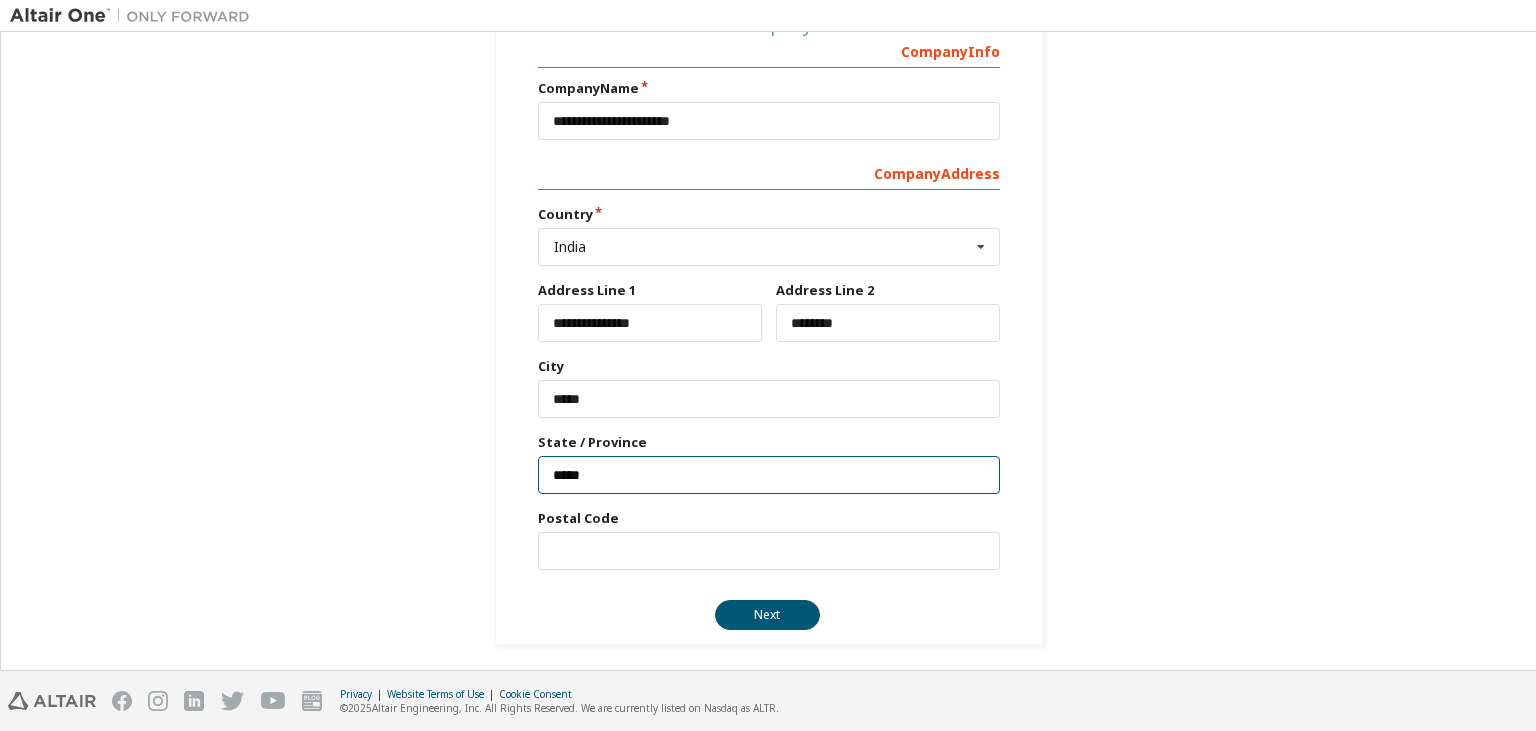 type on "*****" 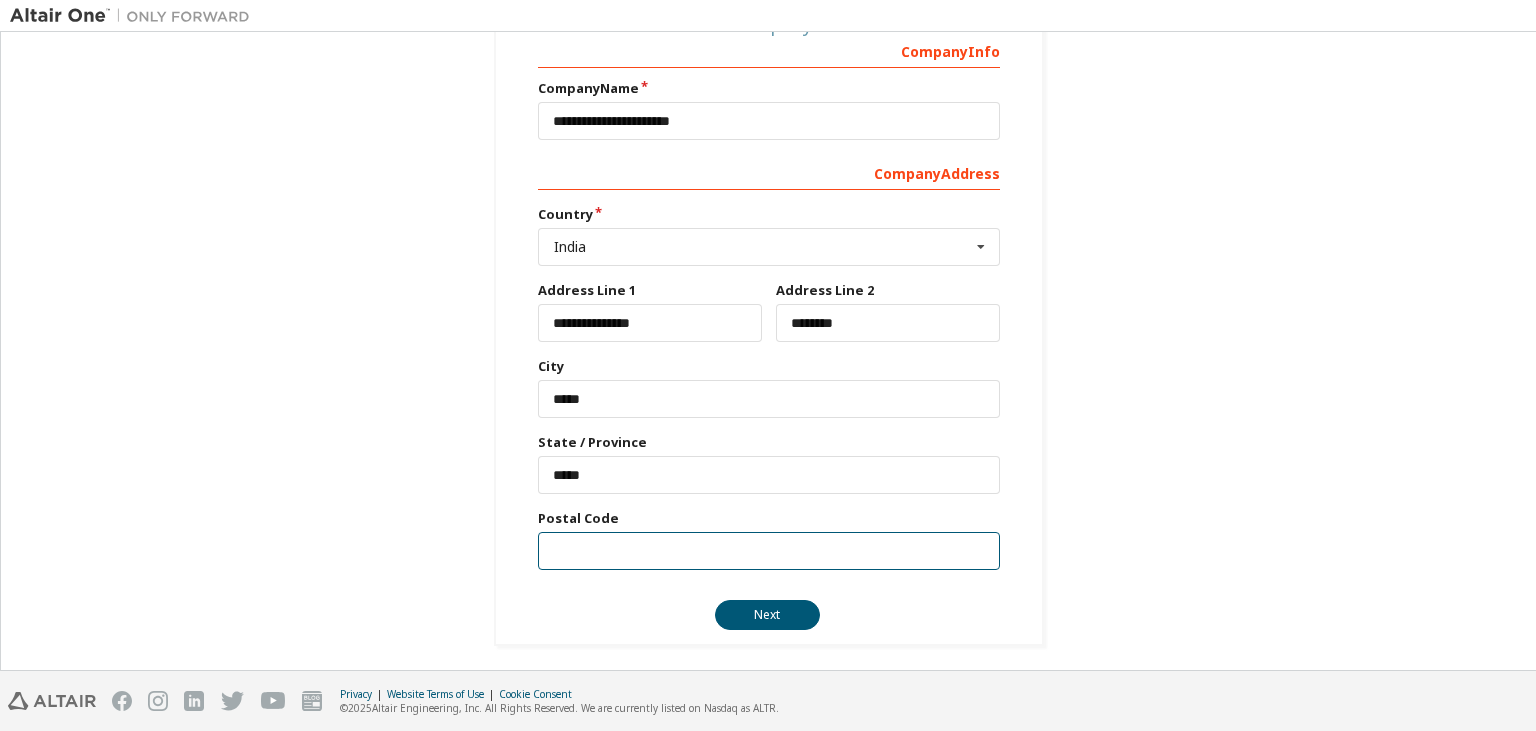 click at bounding box center [769, 551] 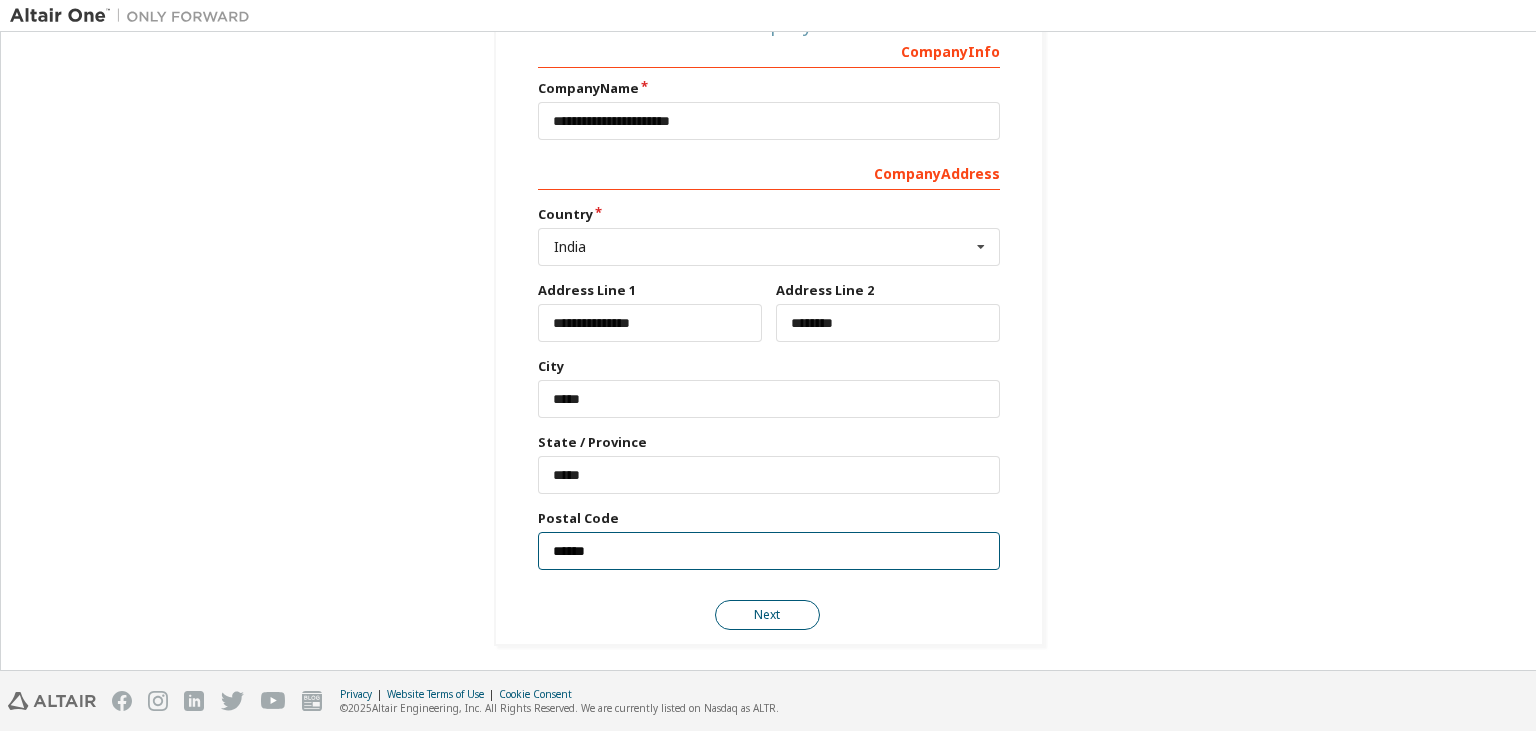 type on "******" 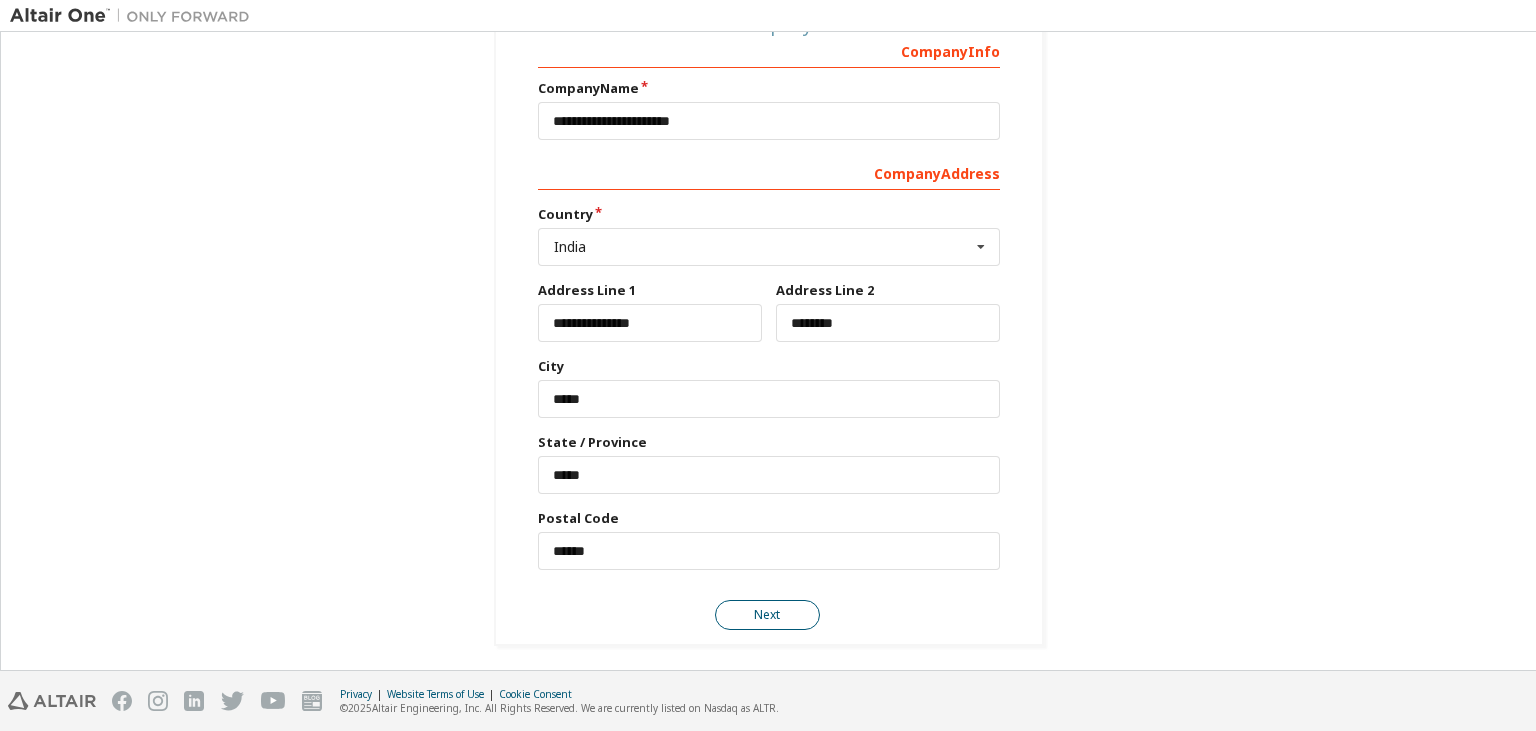 click on "Next" at bounding box center (767, 615) 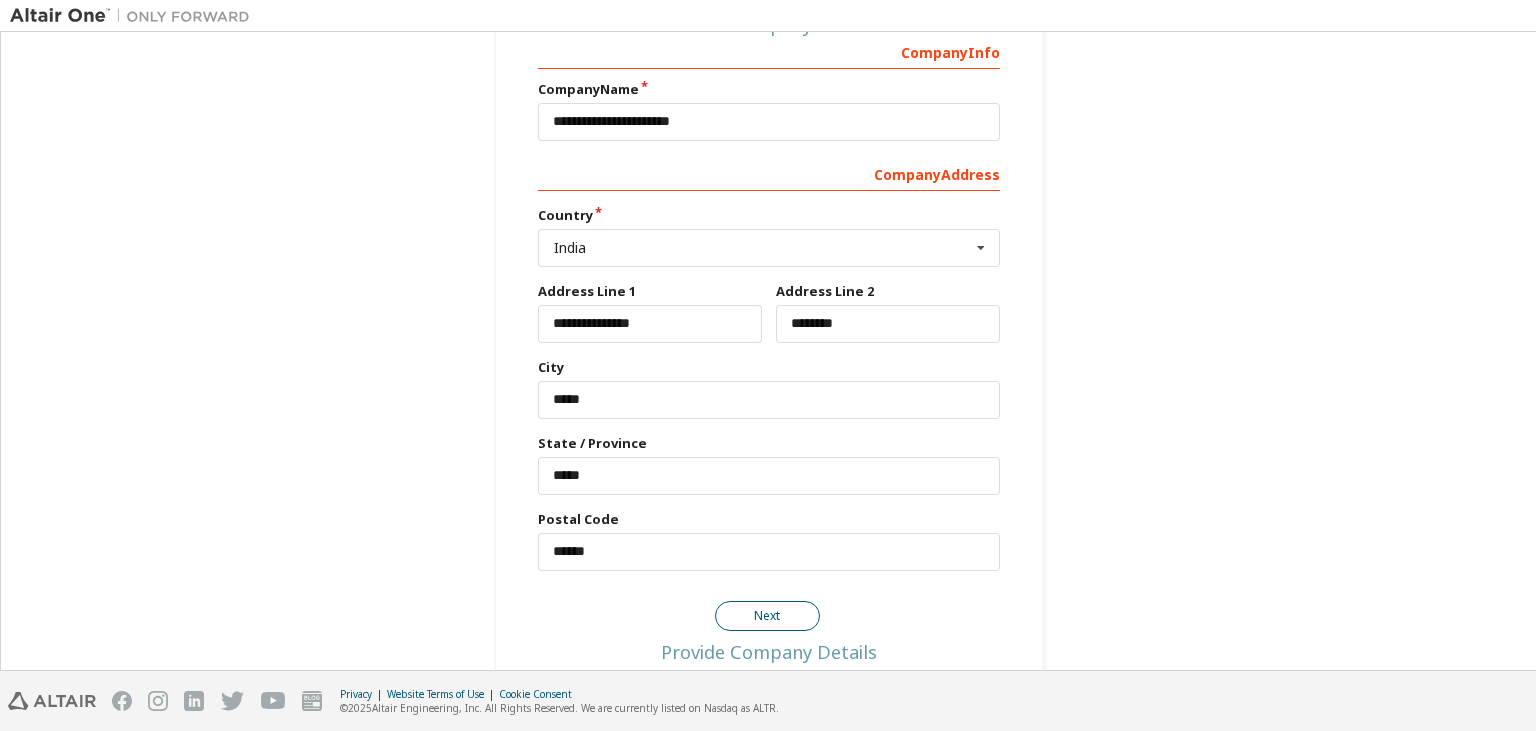 scroll, scrollTop: 0, scrollLeft: 0, axis: both 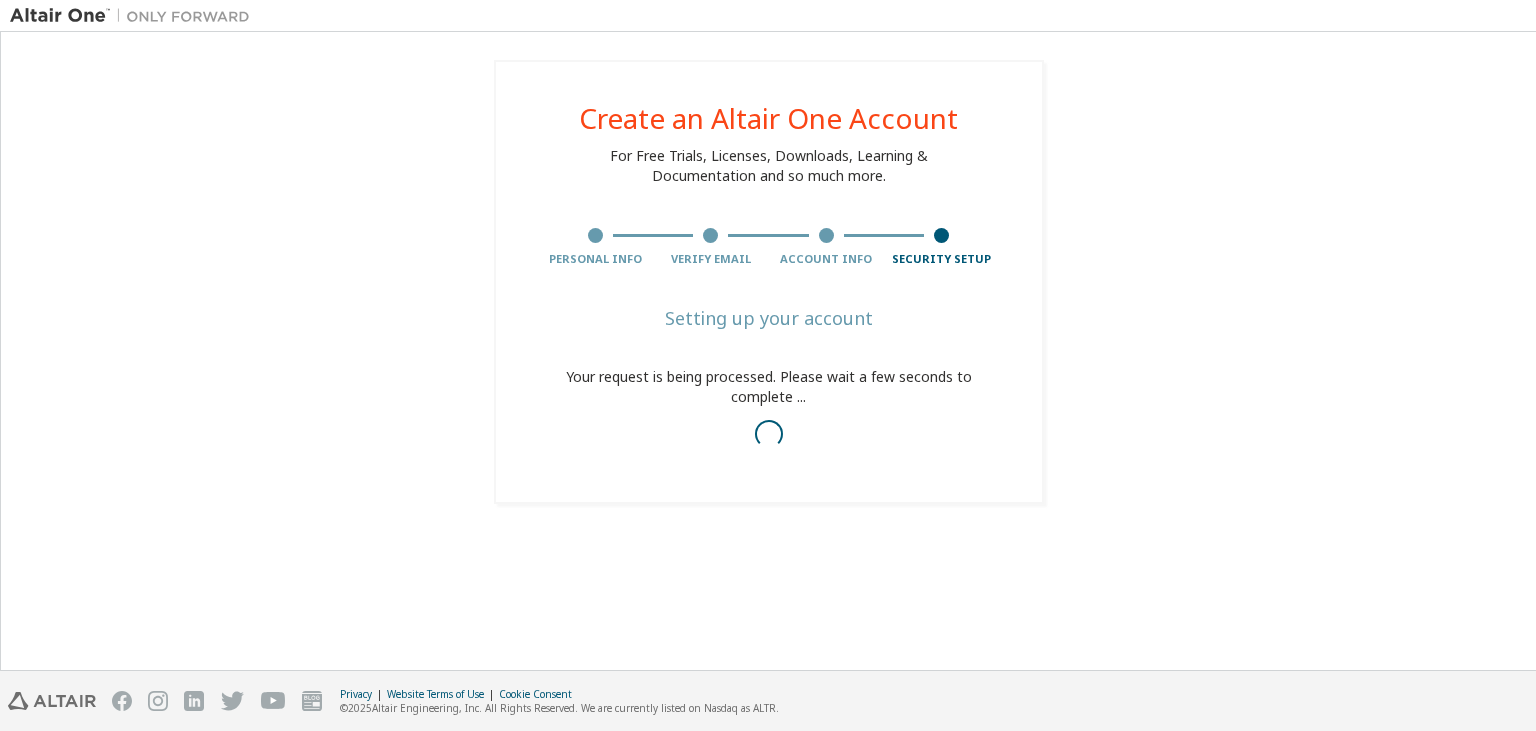 click on "Create an Altair One Account For Free Trials, Licenses, Downloads, Learning &  Documentation and so much more. Personal Info Verify Email Account Info Security Setup Setting up your account Your request is being processed. Please wait a few seconds to complete ..." at bounding box center [768, 282] 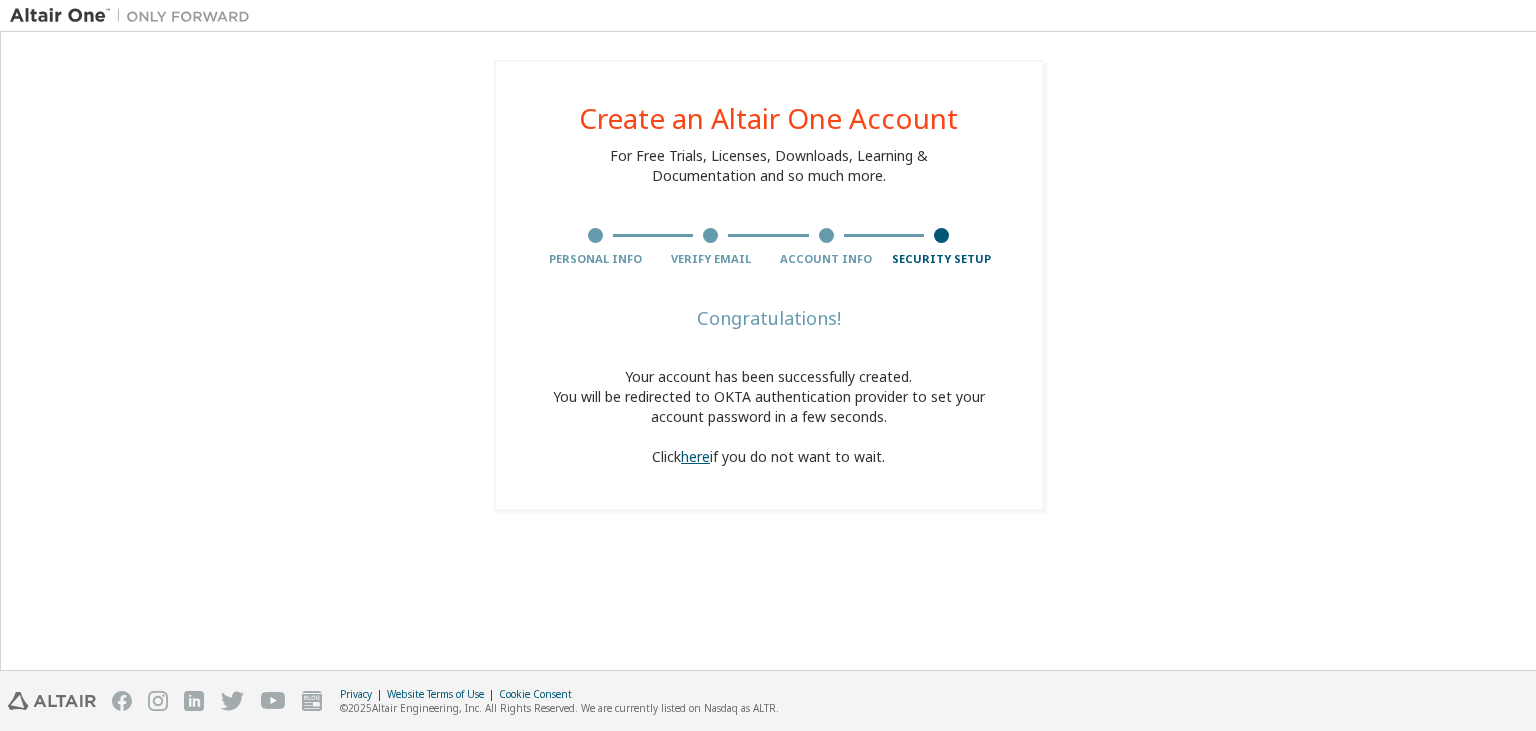 click on "here" at bounding box center [695, 456] 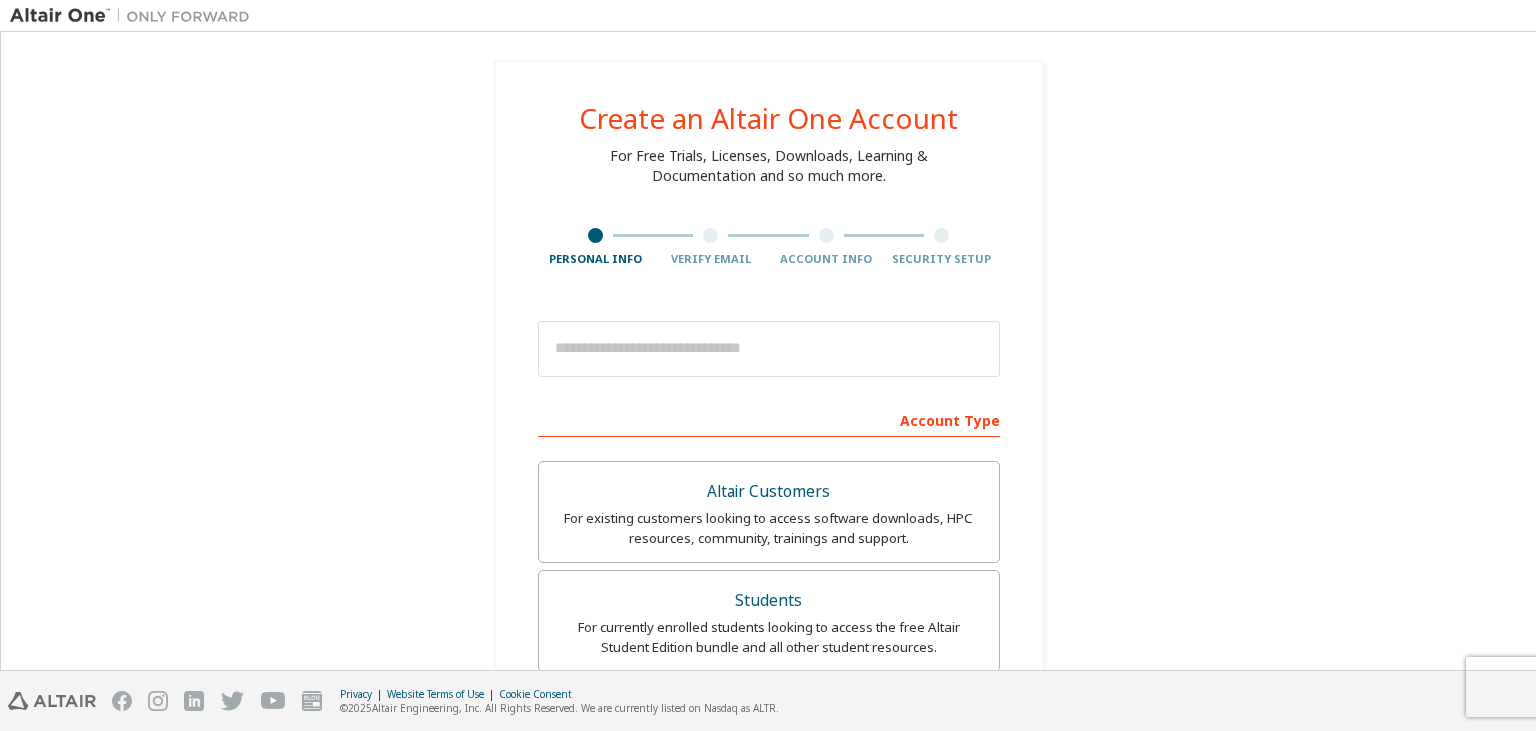 scroll, scrollTop: 0, scrollLeft: 0, axis: both 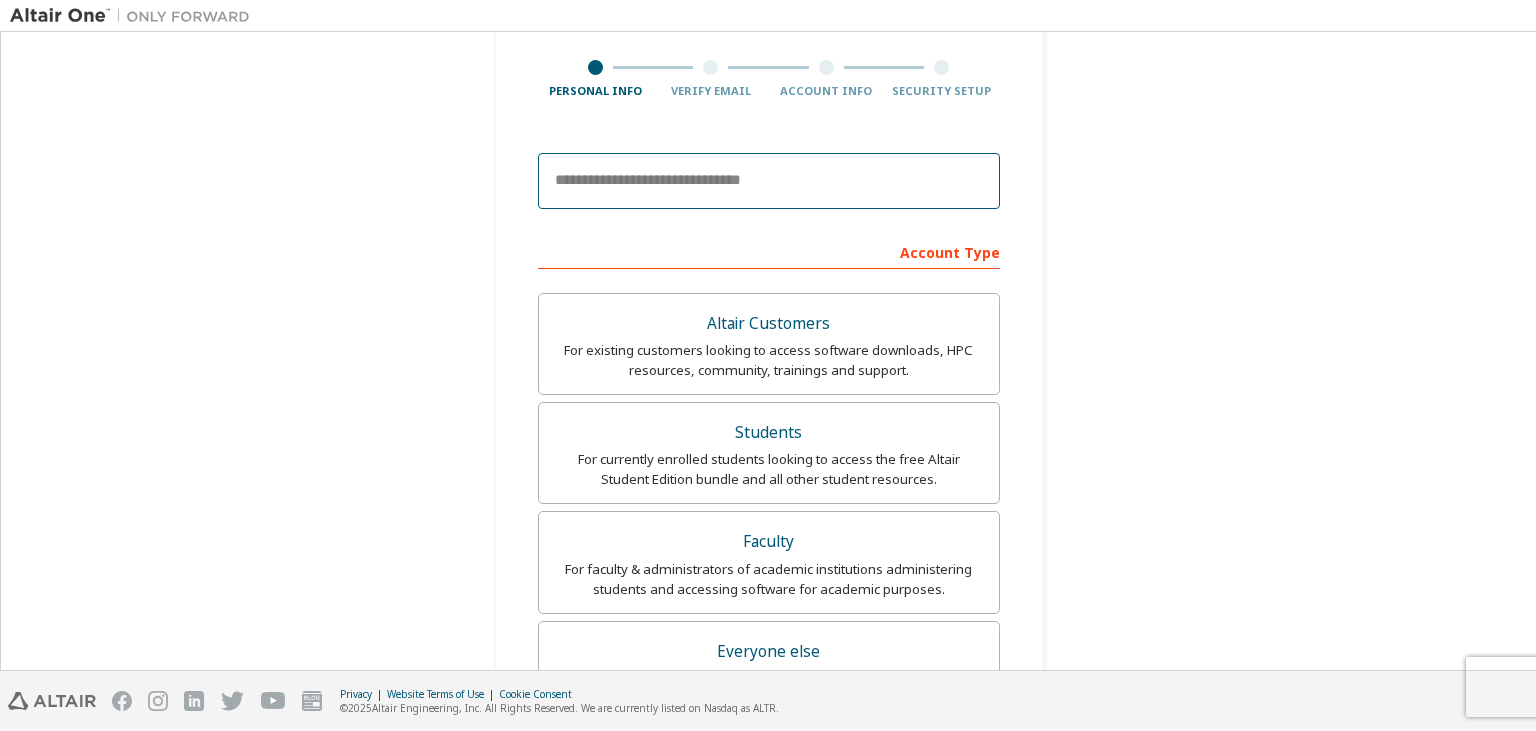 click at bounding box center [769, 181] 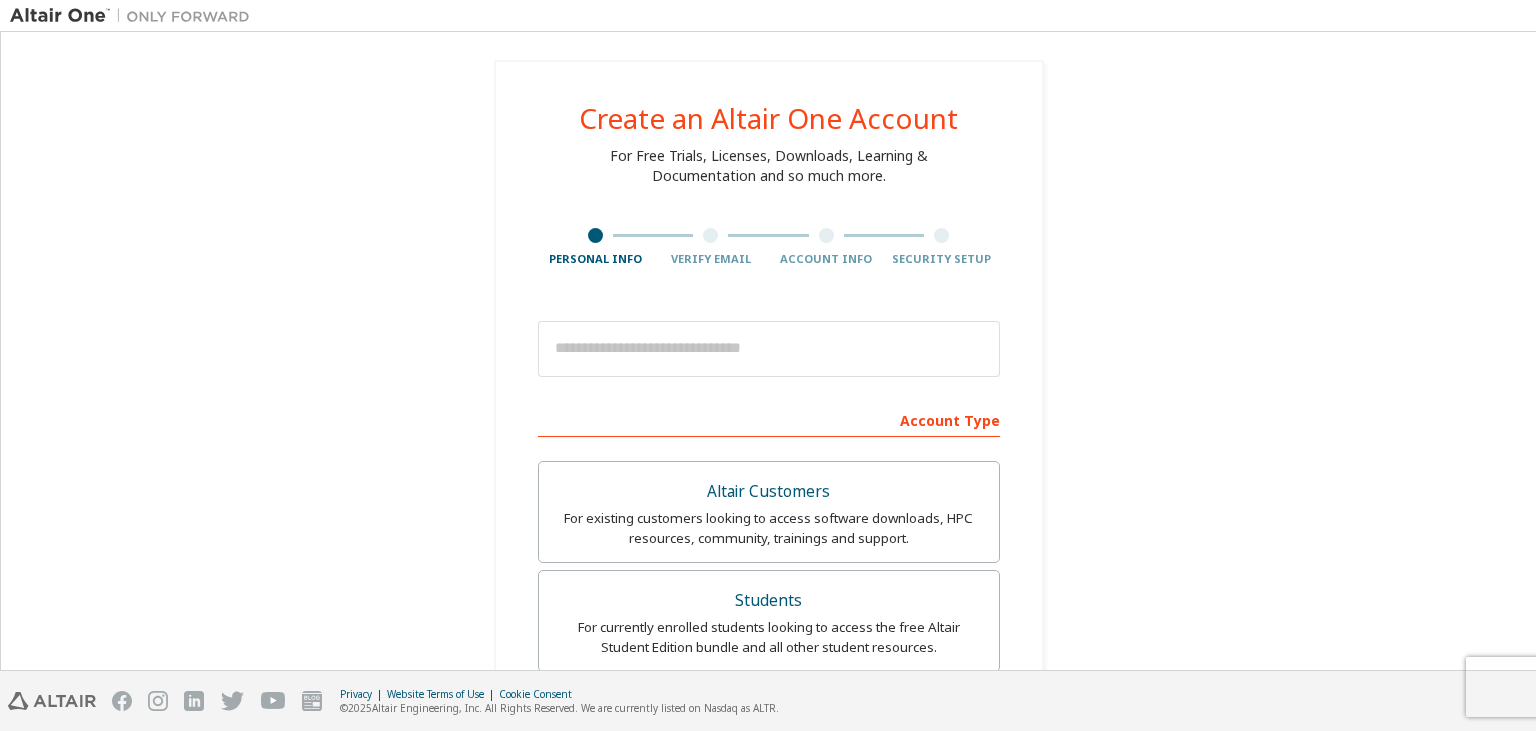 scroll, scrollTop: 0, scrollLeft: 0, axis: both 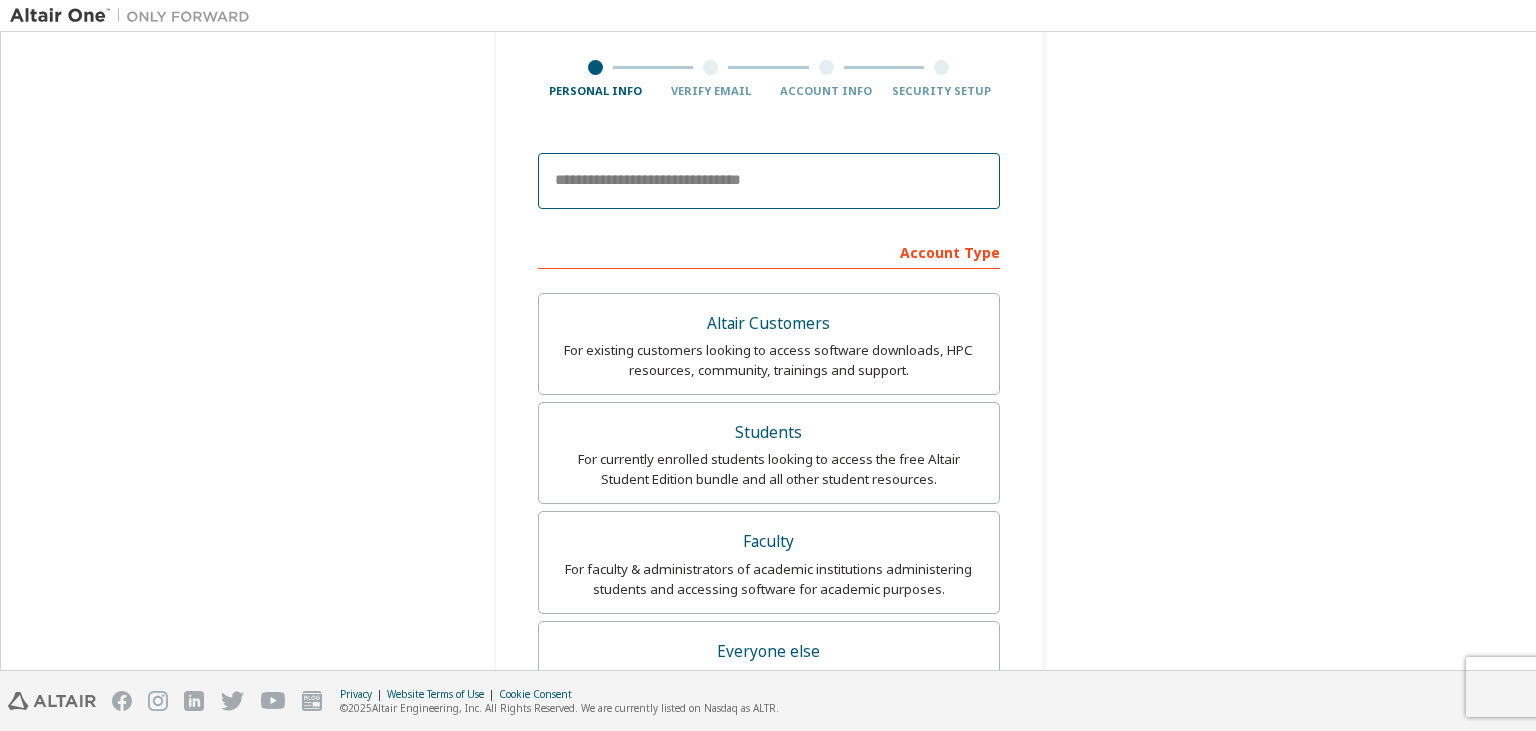 click at bounding box center (769, 181) 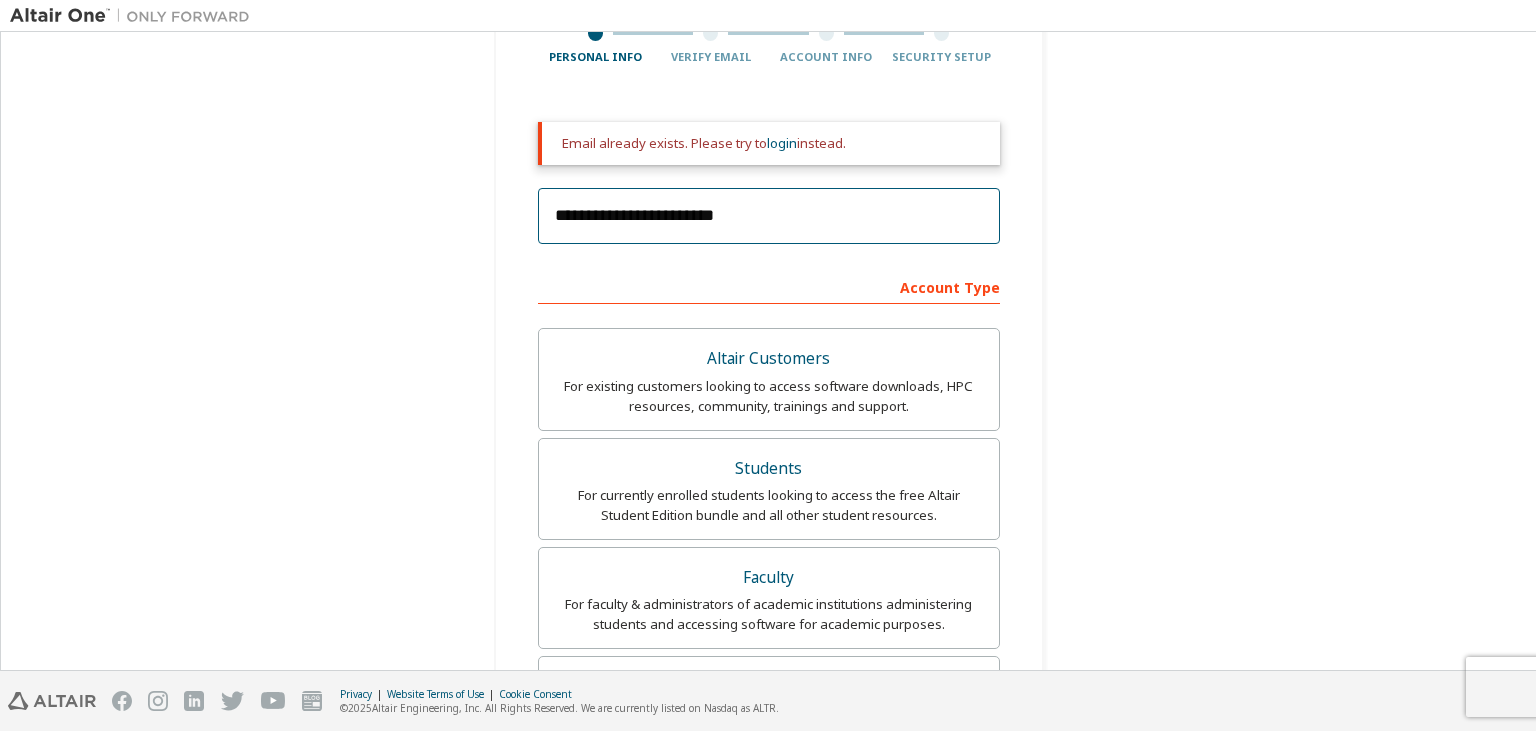 scroll, scrollTop: 199, scrollLeft: 0, axis: vertical 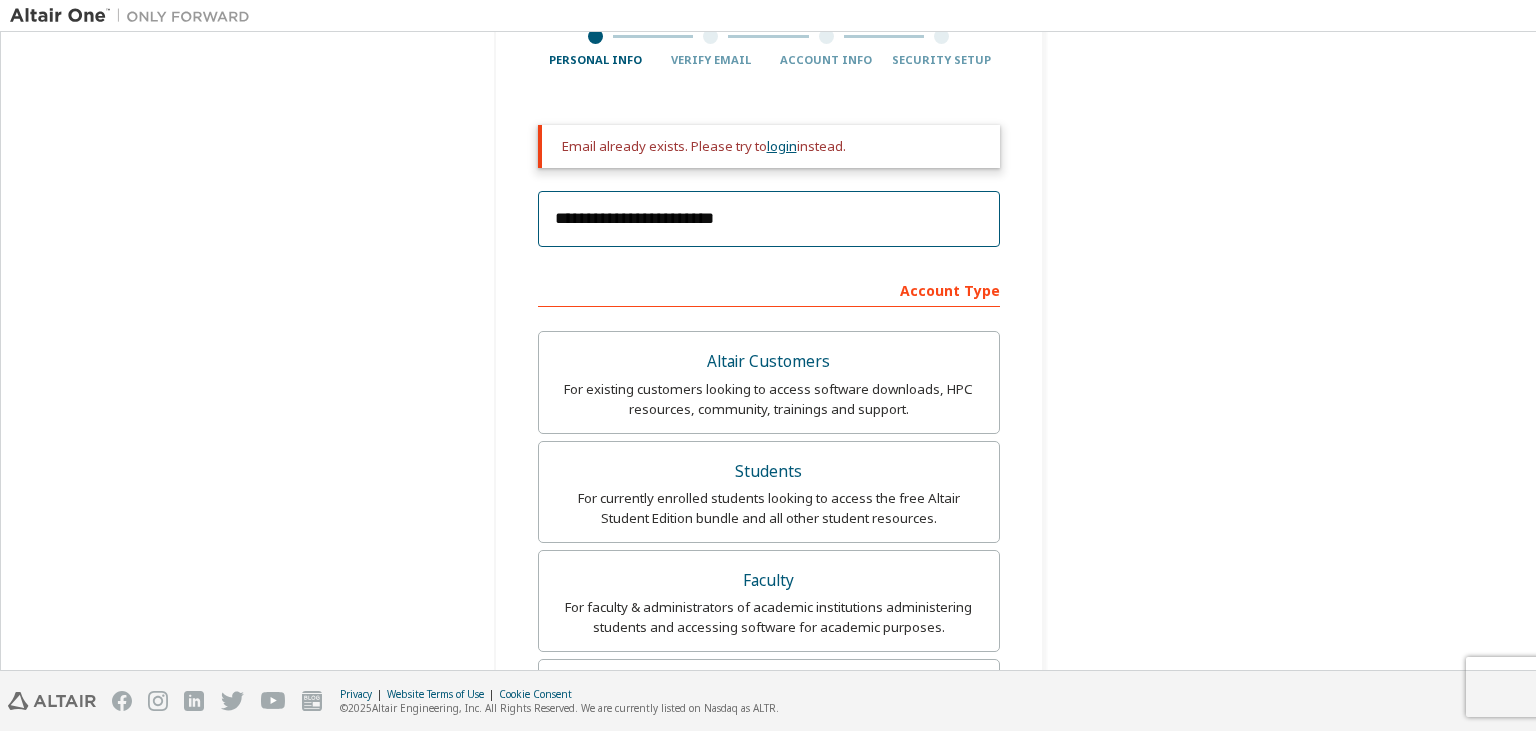 type on "**********" 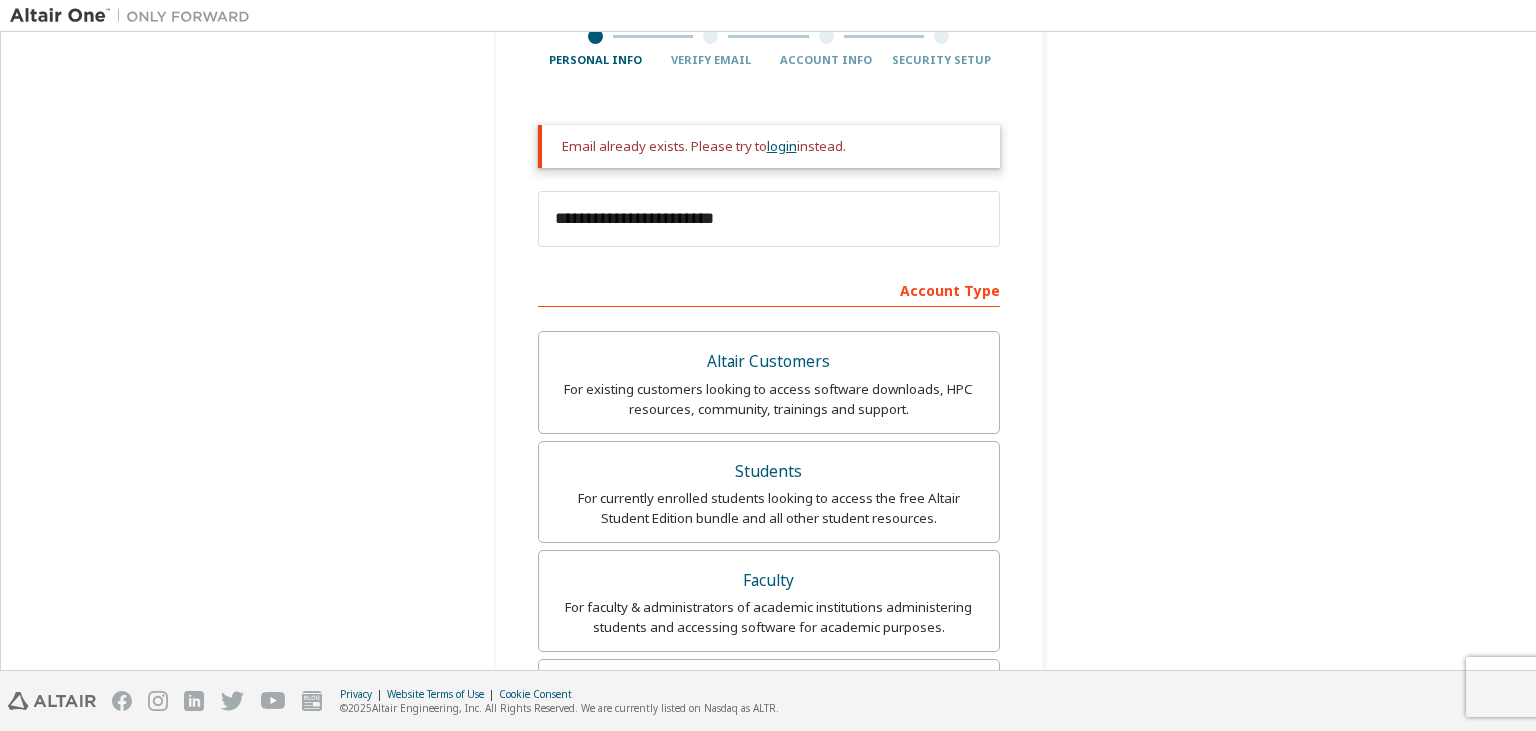 click on "login" at bounding box center (782, 146) 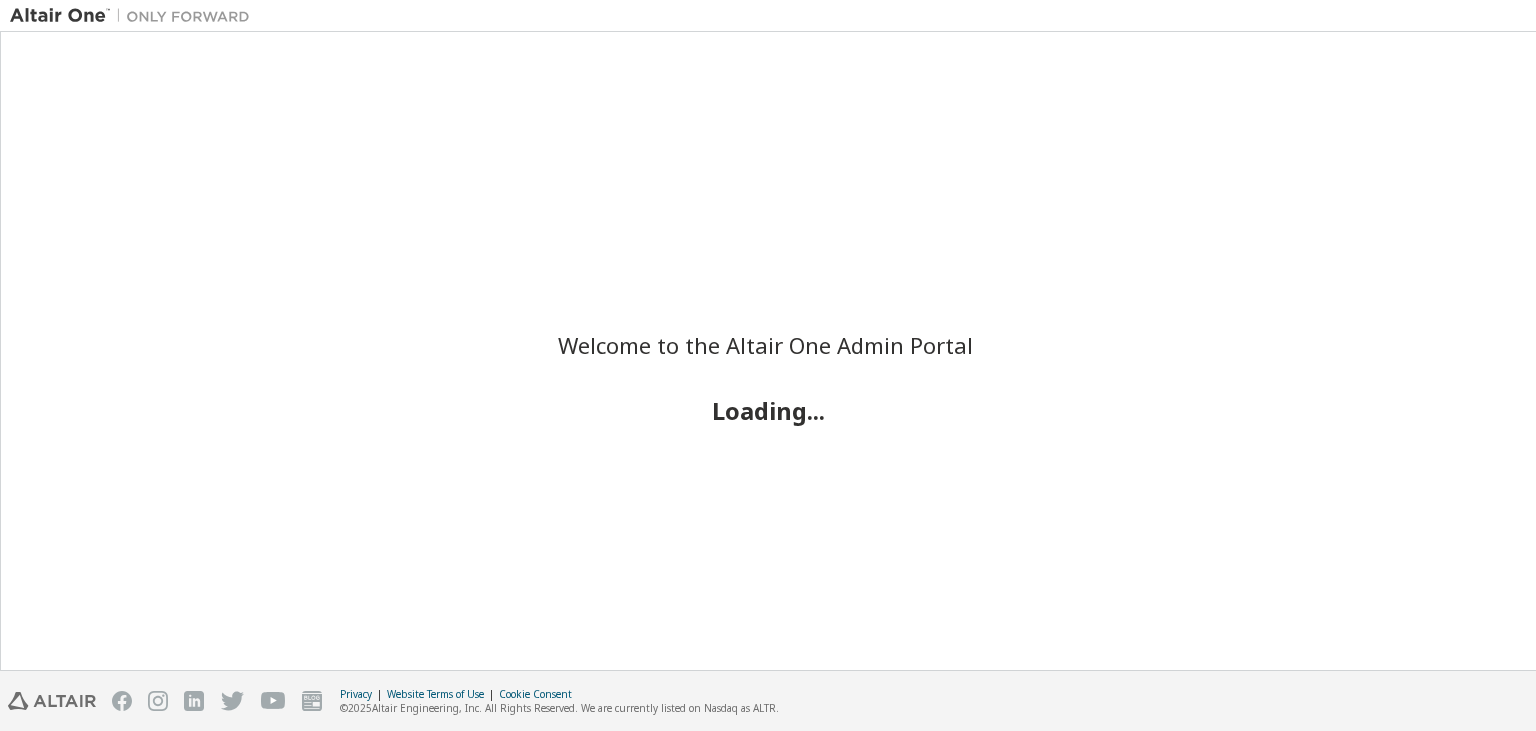scroll, scrollTop: 0, scrollLeft: 0, axis: both 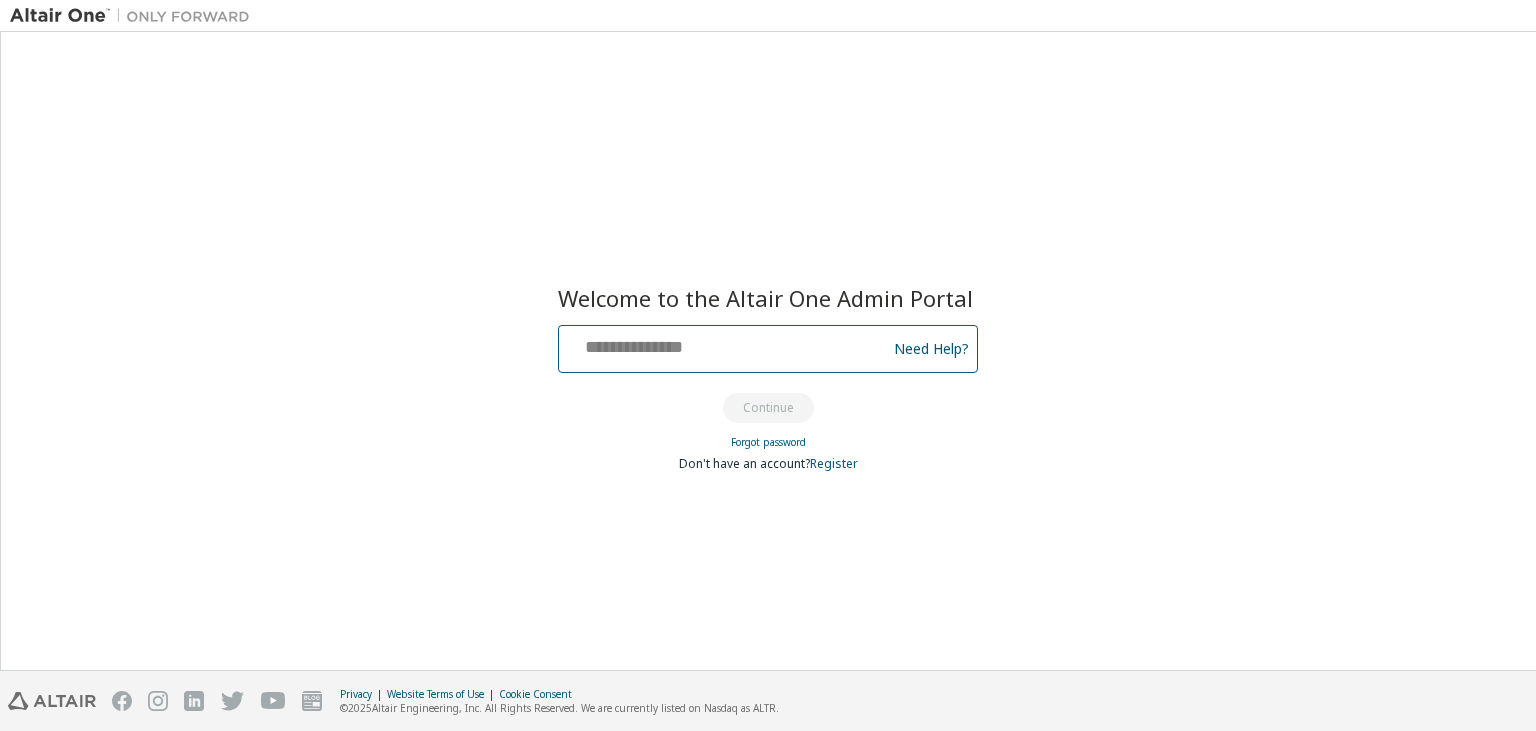 click at bounding box center (725, 344) 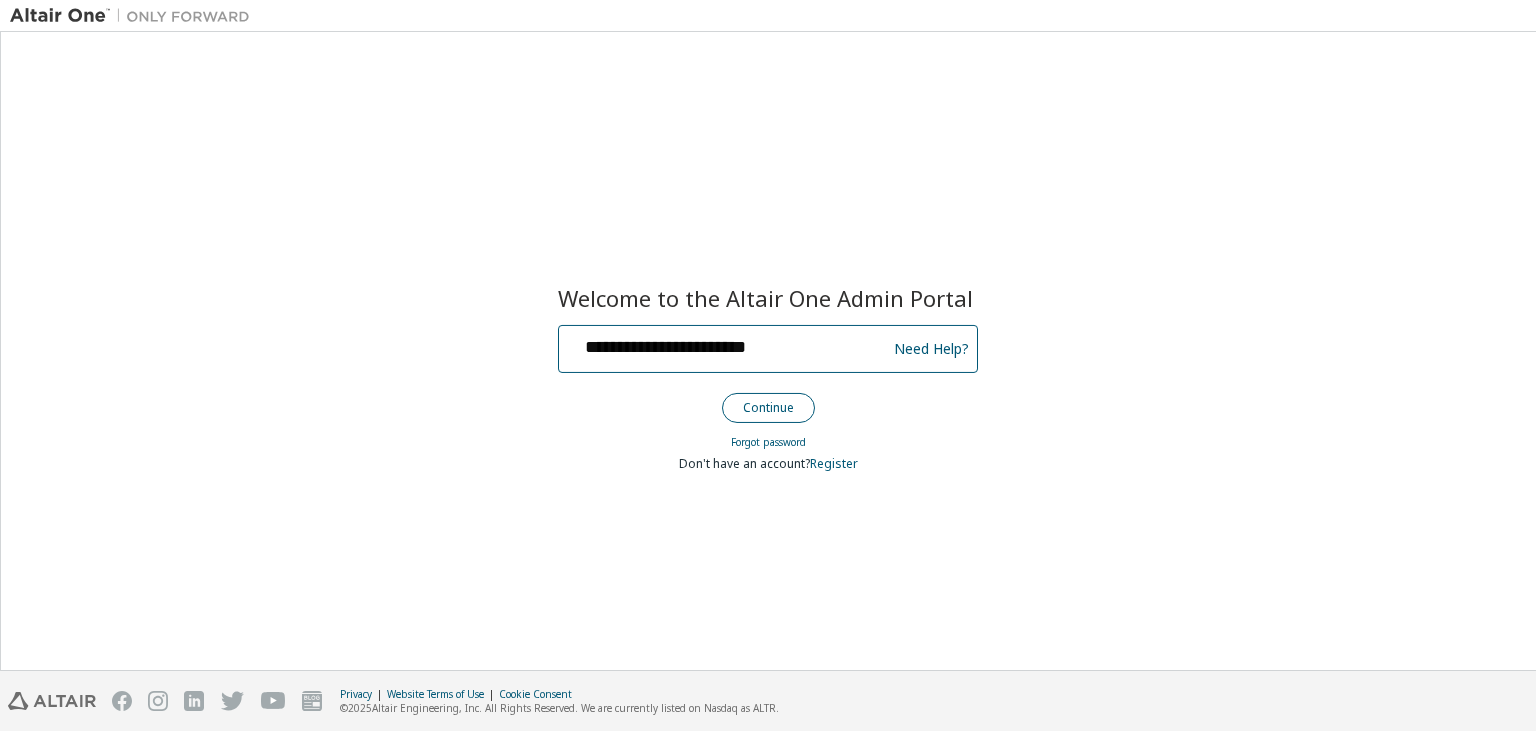 type on "**********" 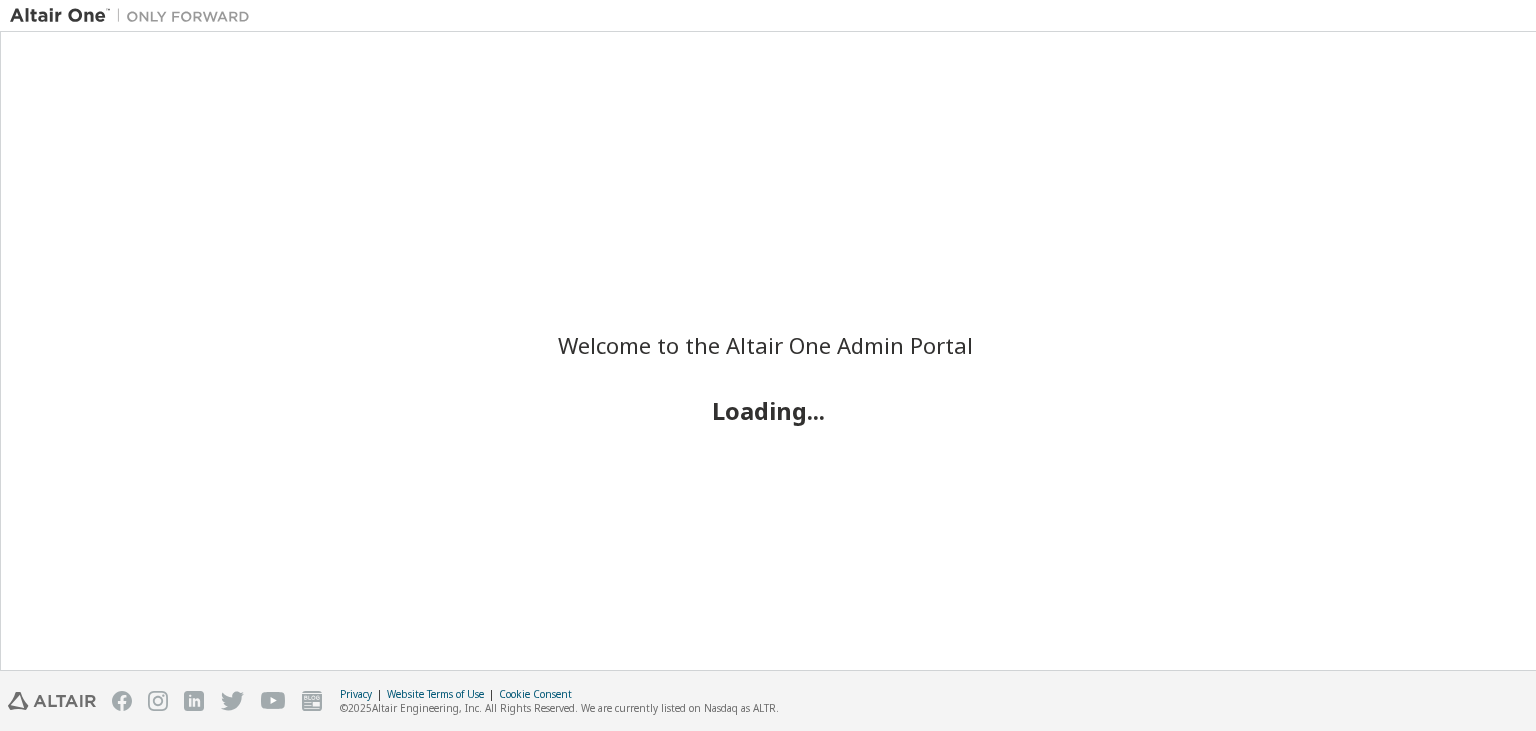 scroll, scrollTop: 0, scrollLeft: 0, axis: both 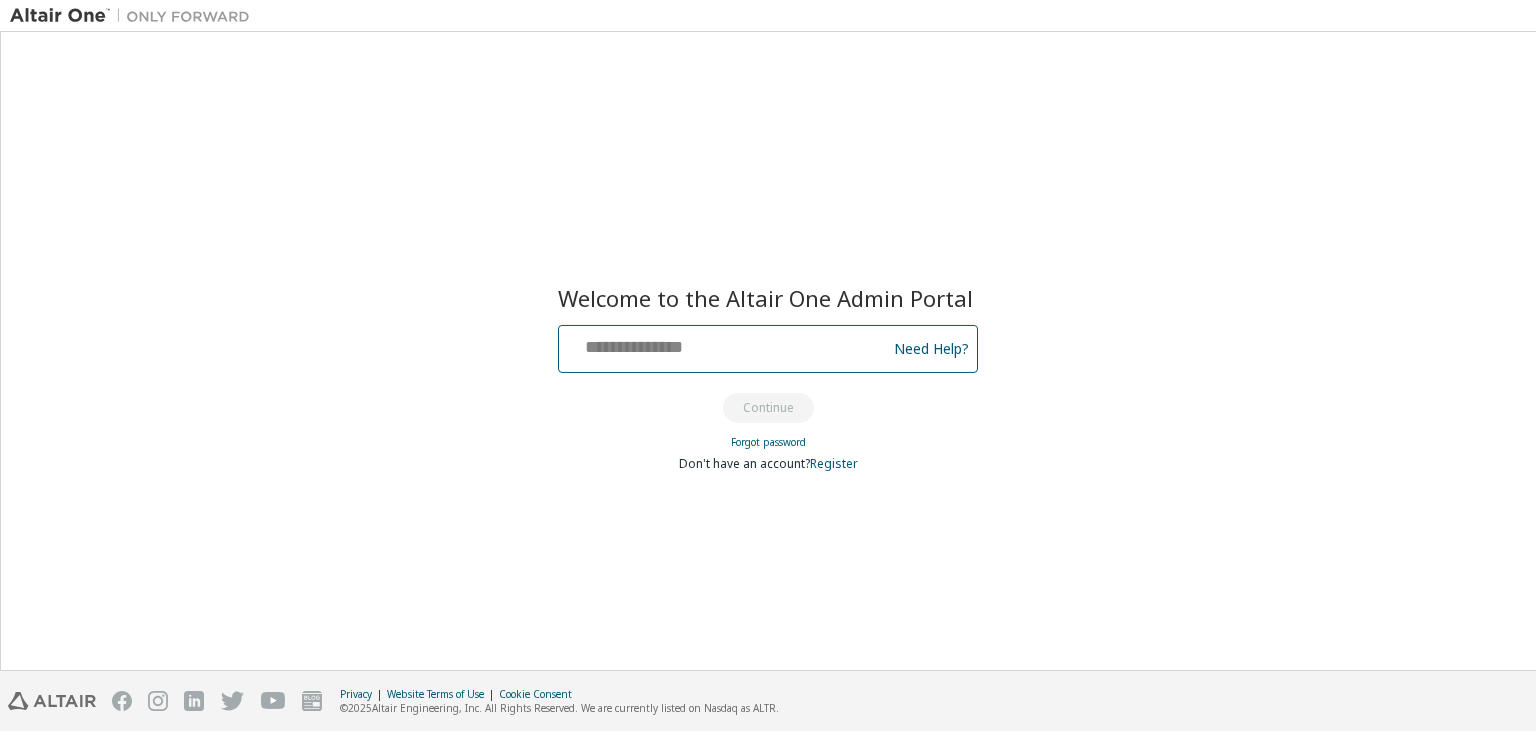 click at bounding box center [725, 344] 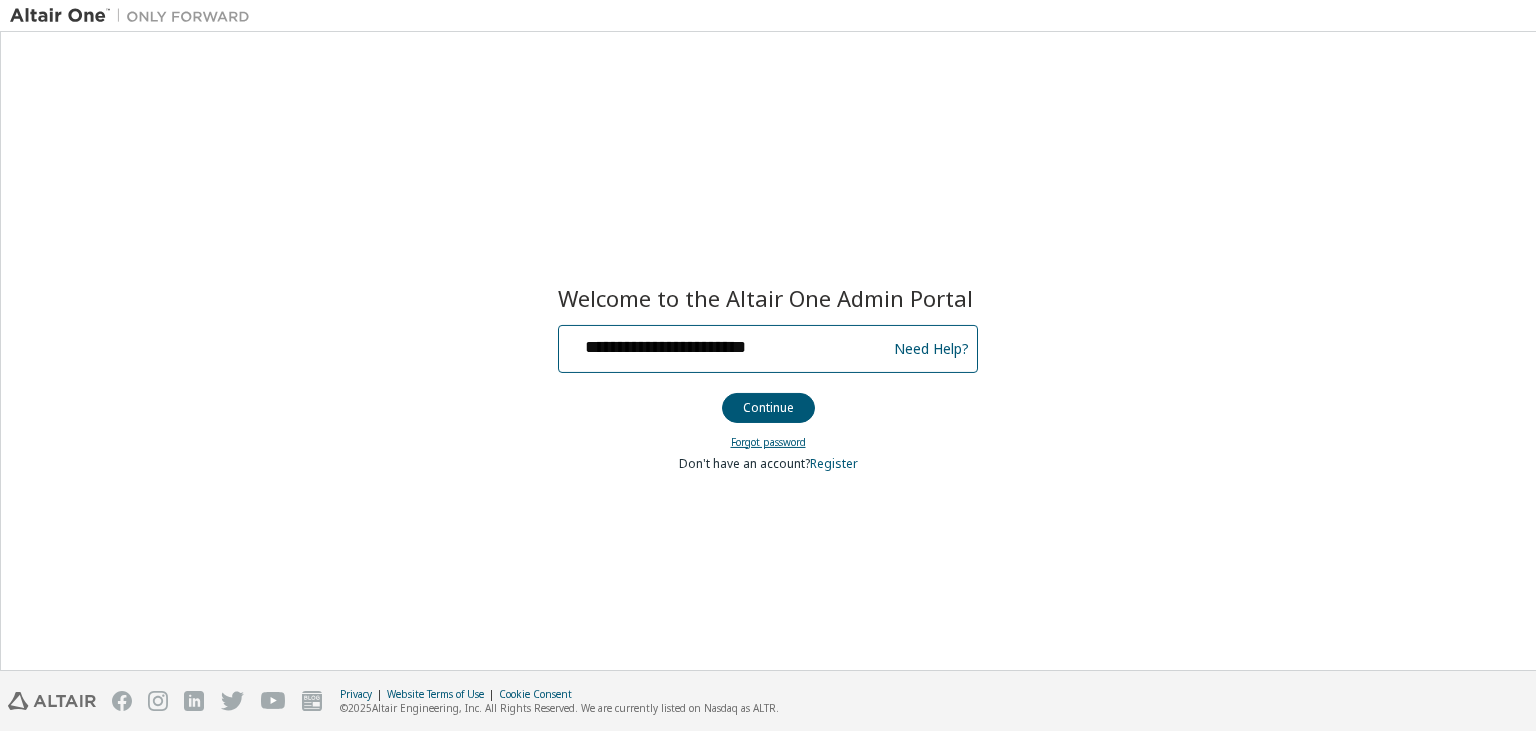 type on "**********" 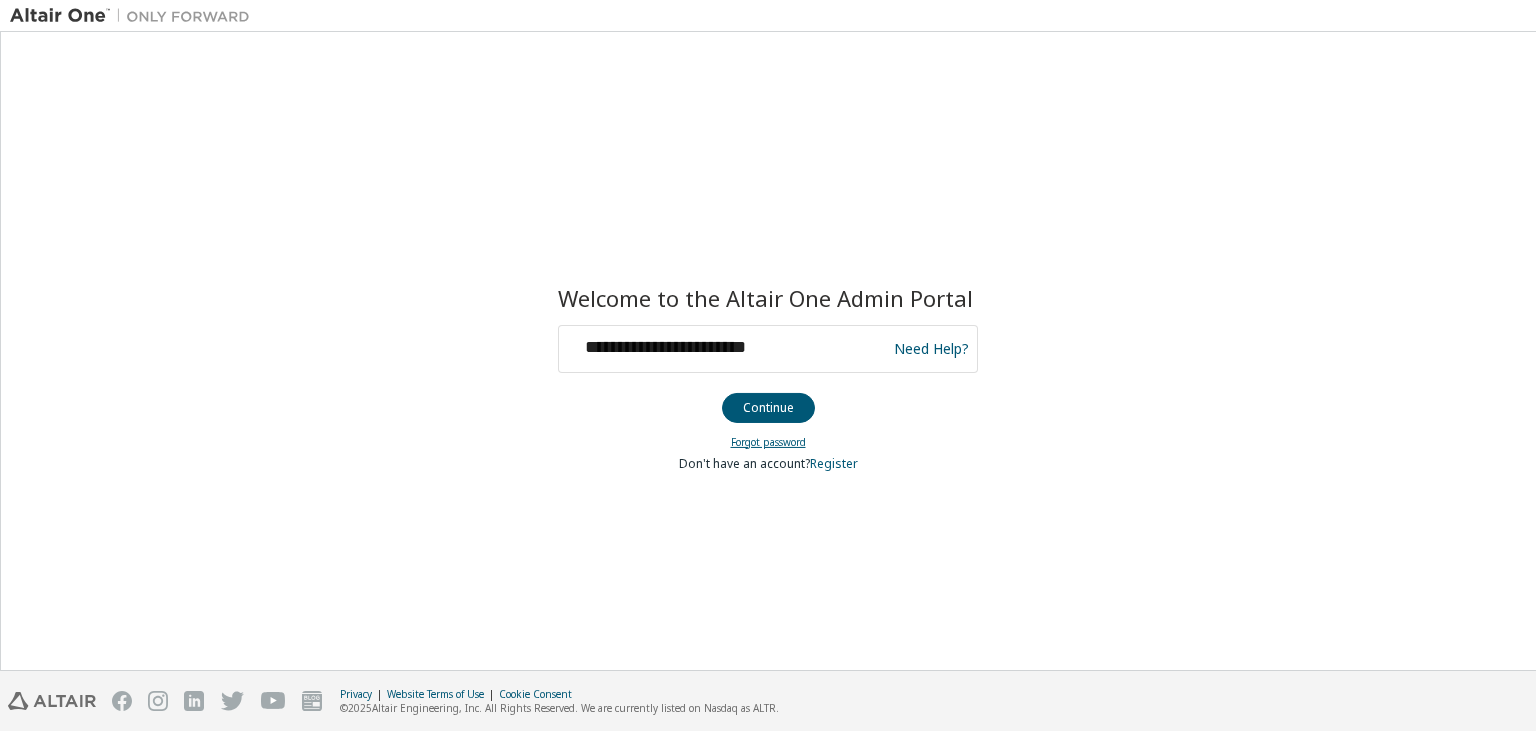 click on "Forgot password" at bounding box center (768, 442) 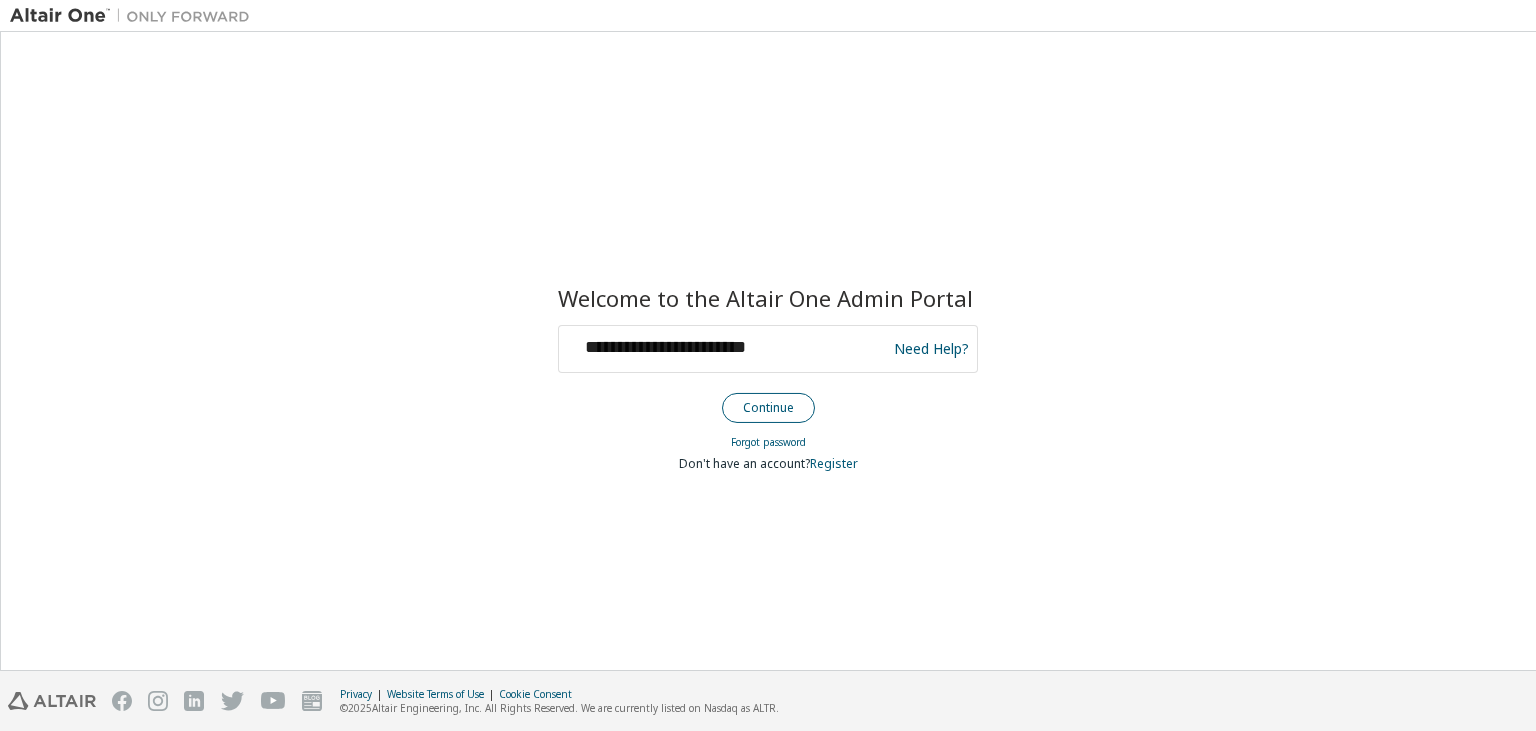 click on "Continue" at bounding box center (768, 408) 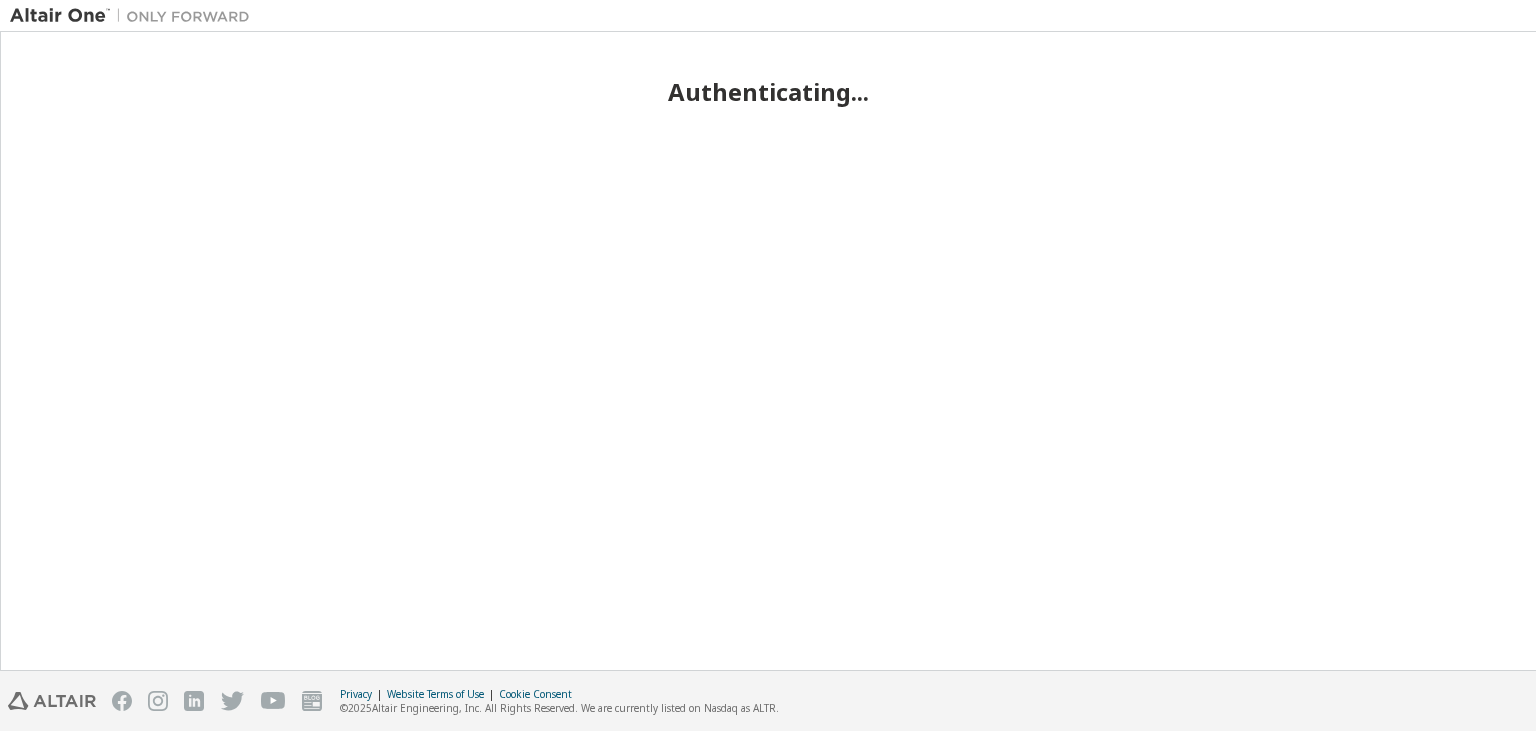 scroll, scrollTop: 0, scrollLeft: 0, axis: both 